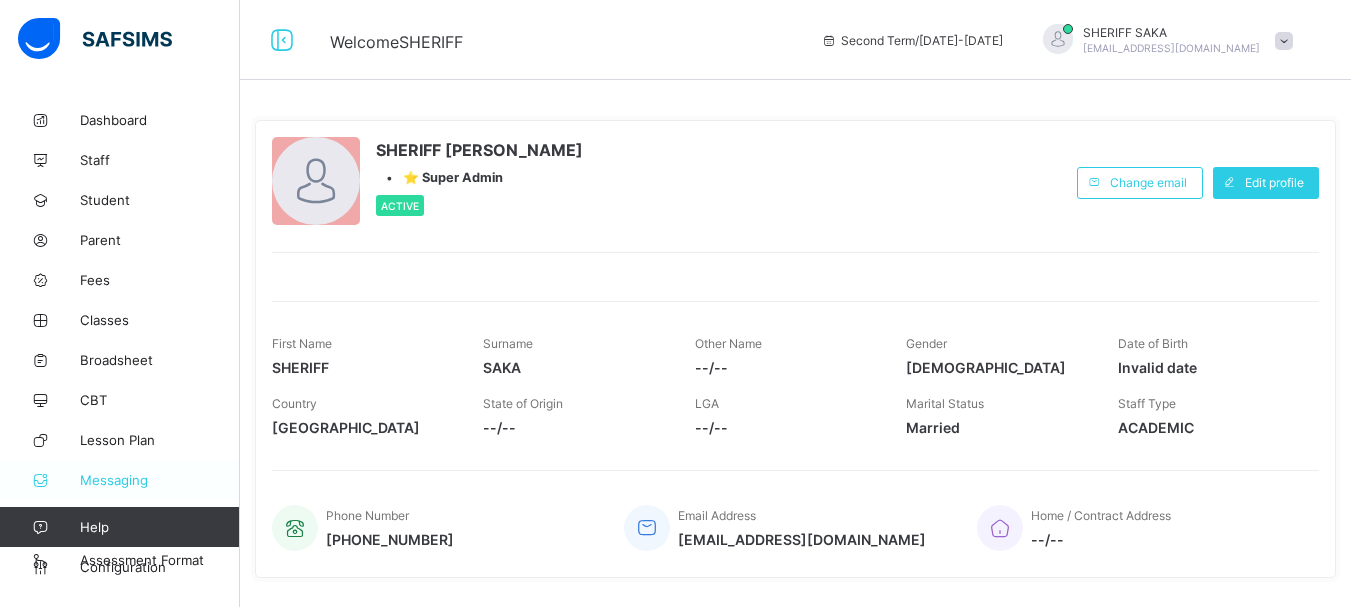 scroll, scrollTop: 100, scrollLeft: 0, axis: vertical 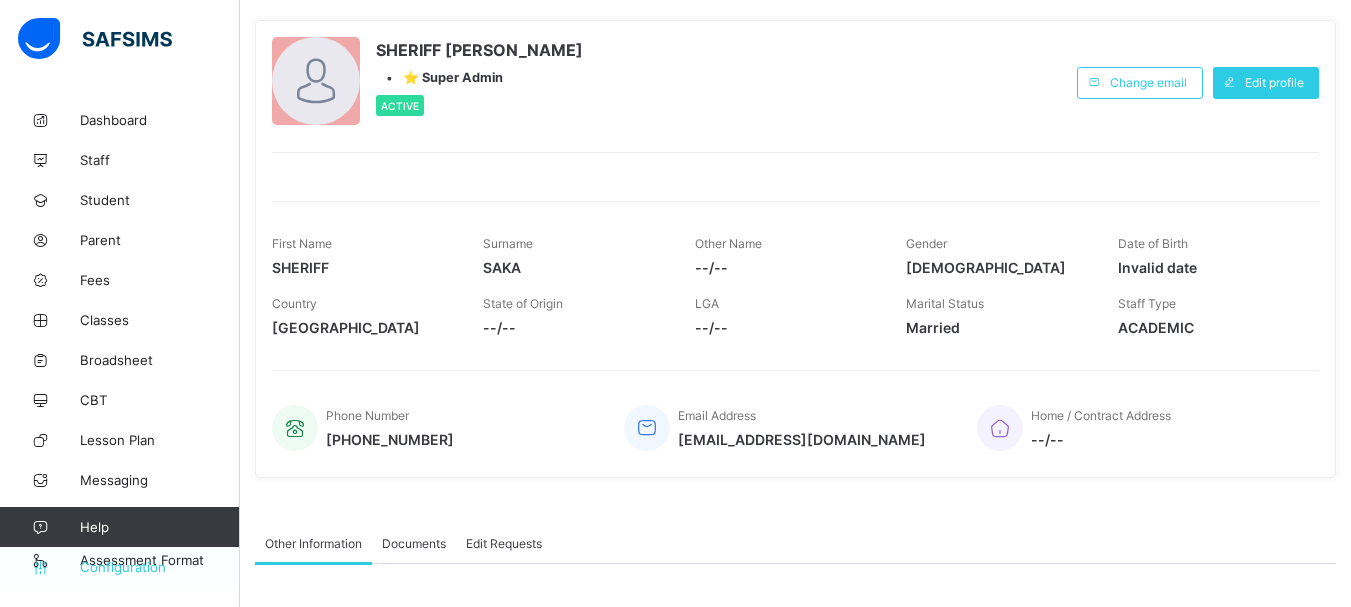 click on "Configuration" at bounding box center (159, 567) 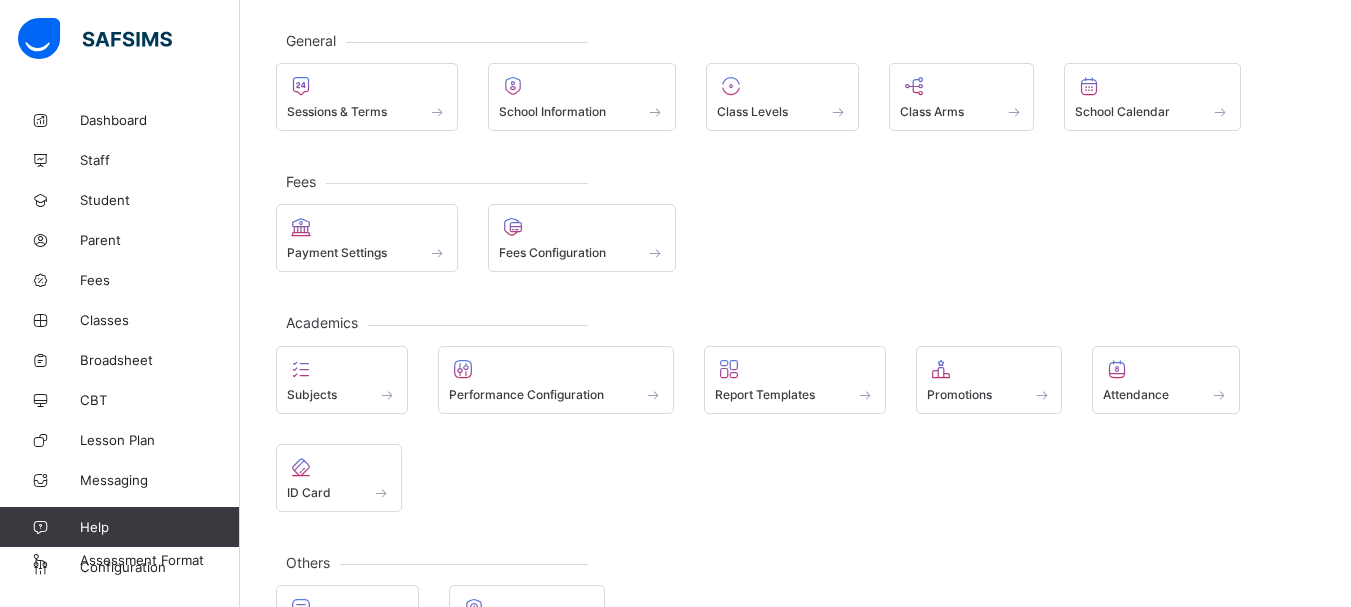 scroll, scrollTop: 0, scrollLeft: 0, axis: both 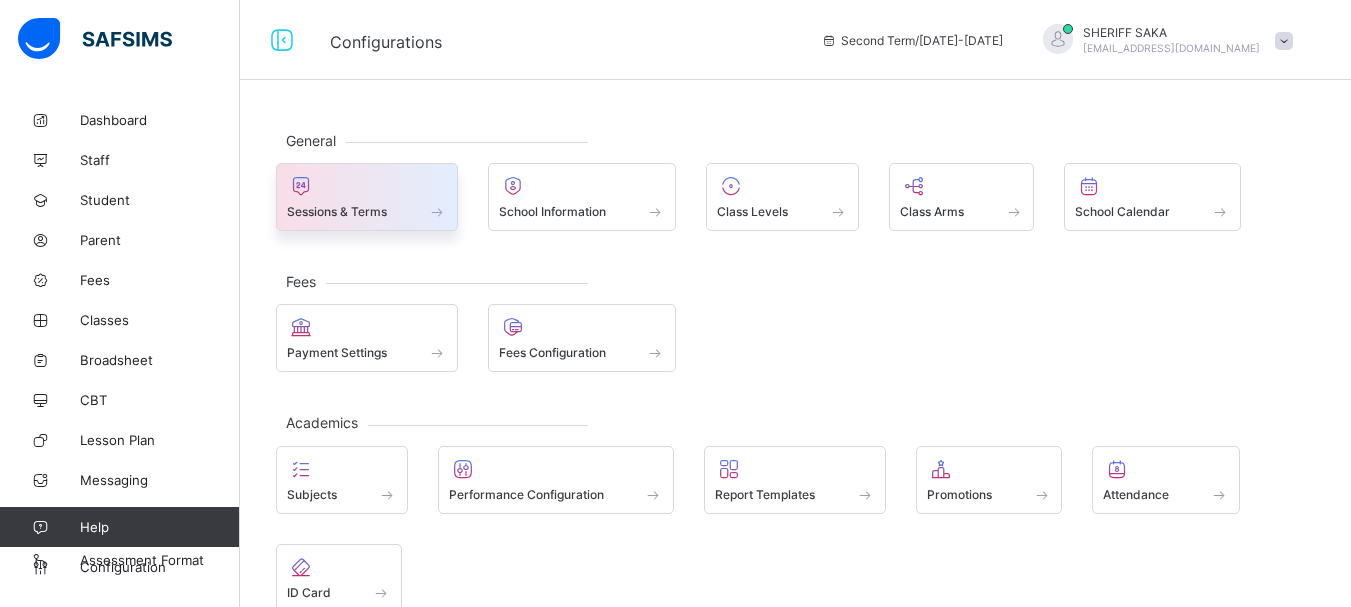 click on "Sessions & Terms" at bounding box center [337, 211] 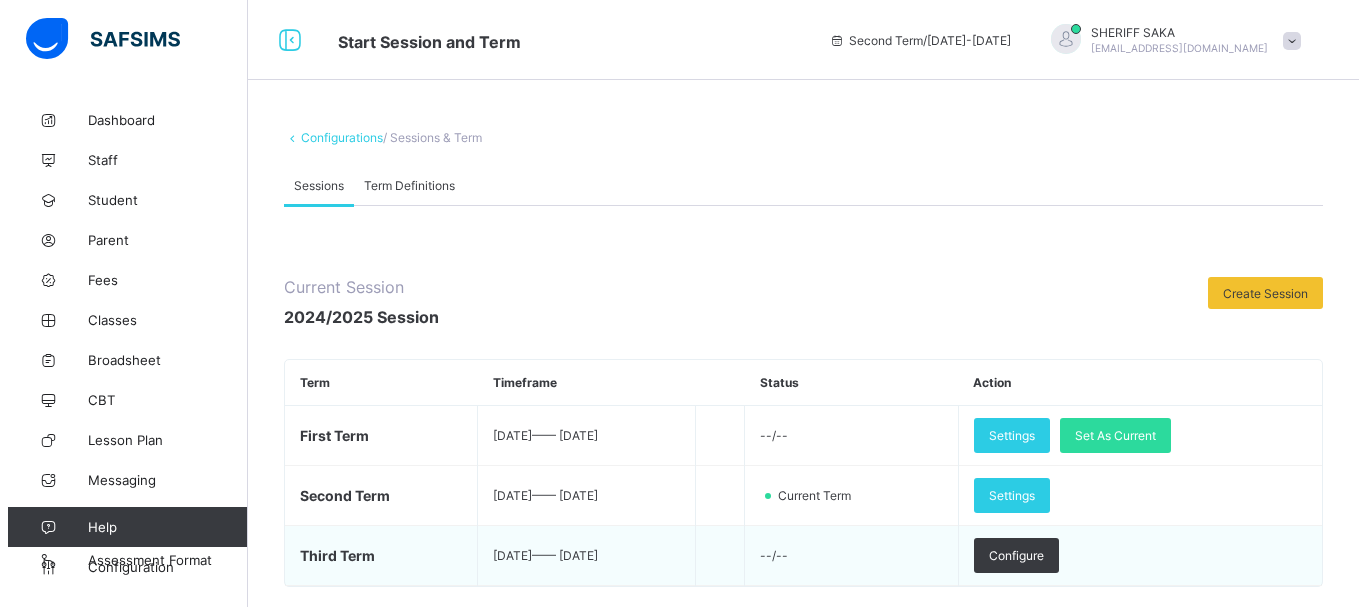 scroll, scrollTop: 200, scrollLeft: 0, axis: vertical 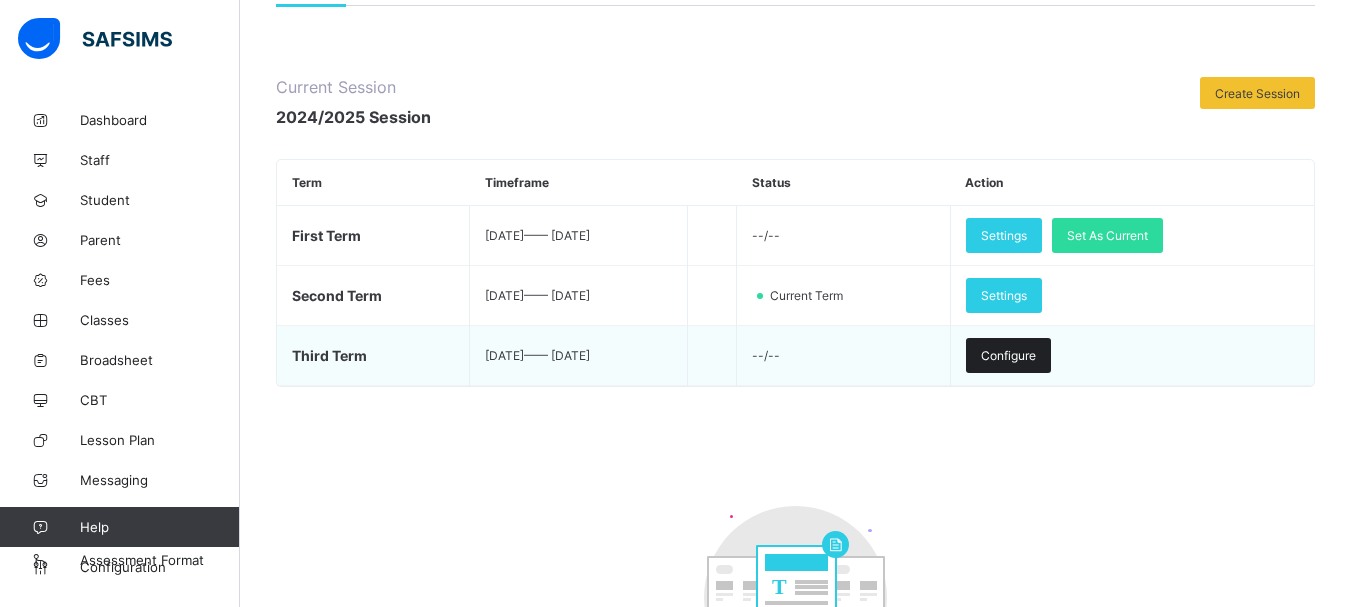 click on "Configure" at bounding box center (1008, 355) 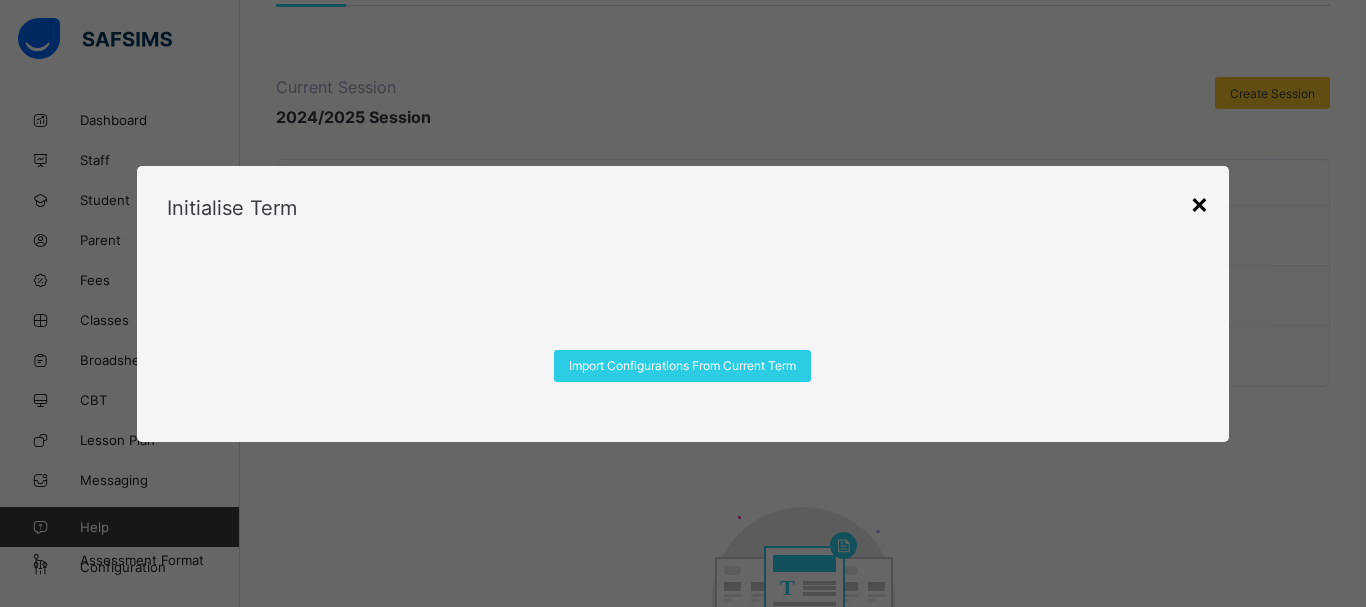 click on "×" at bounding box center (1199, 203) 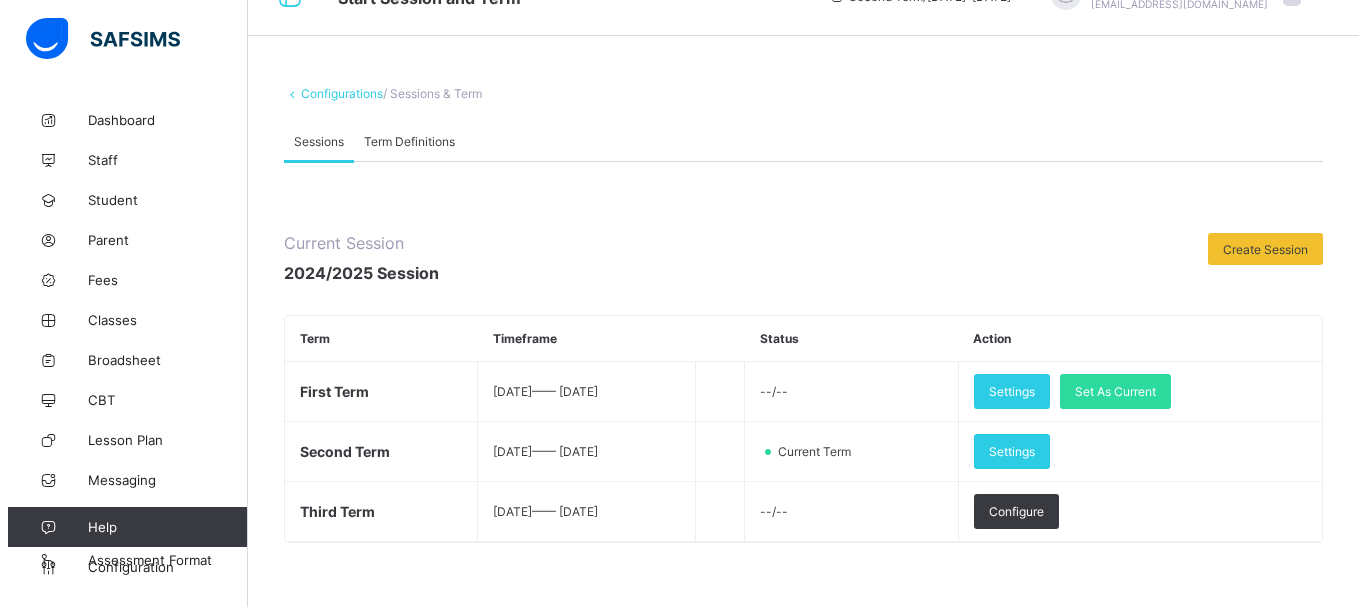 scroll, scrollTop: 200, scrollLeft: 0, axis: vertical 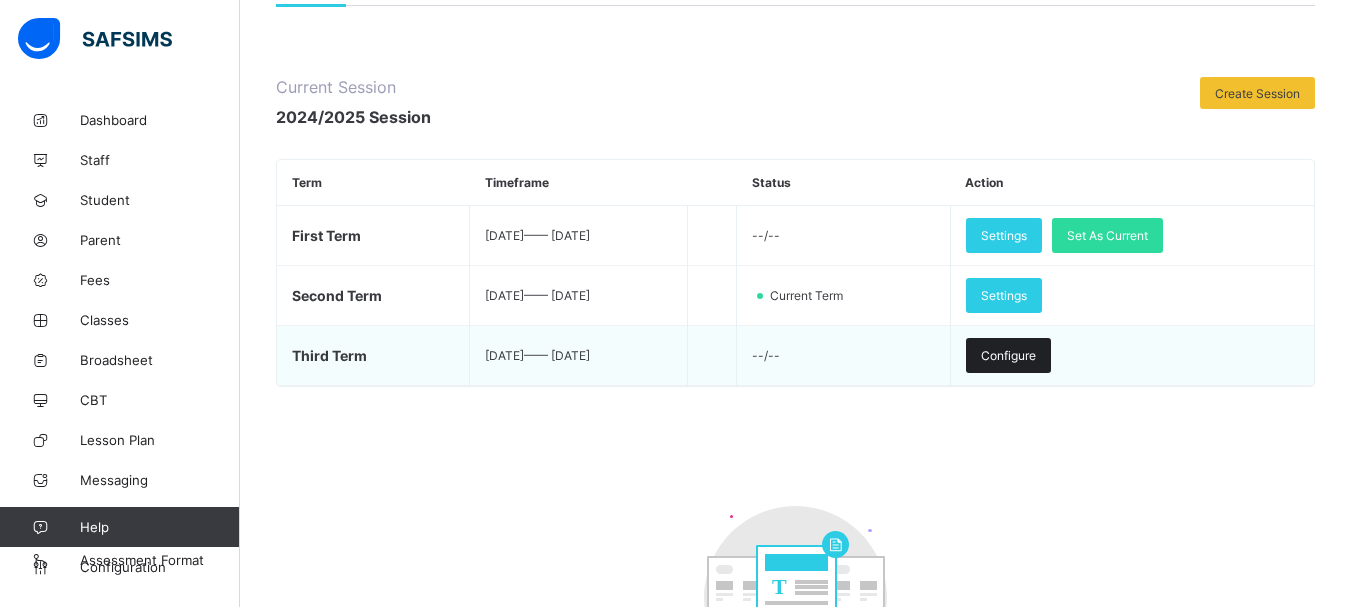 click on "Configure" at bounding box center [1008, 355] 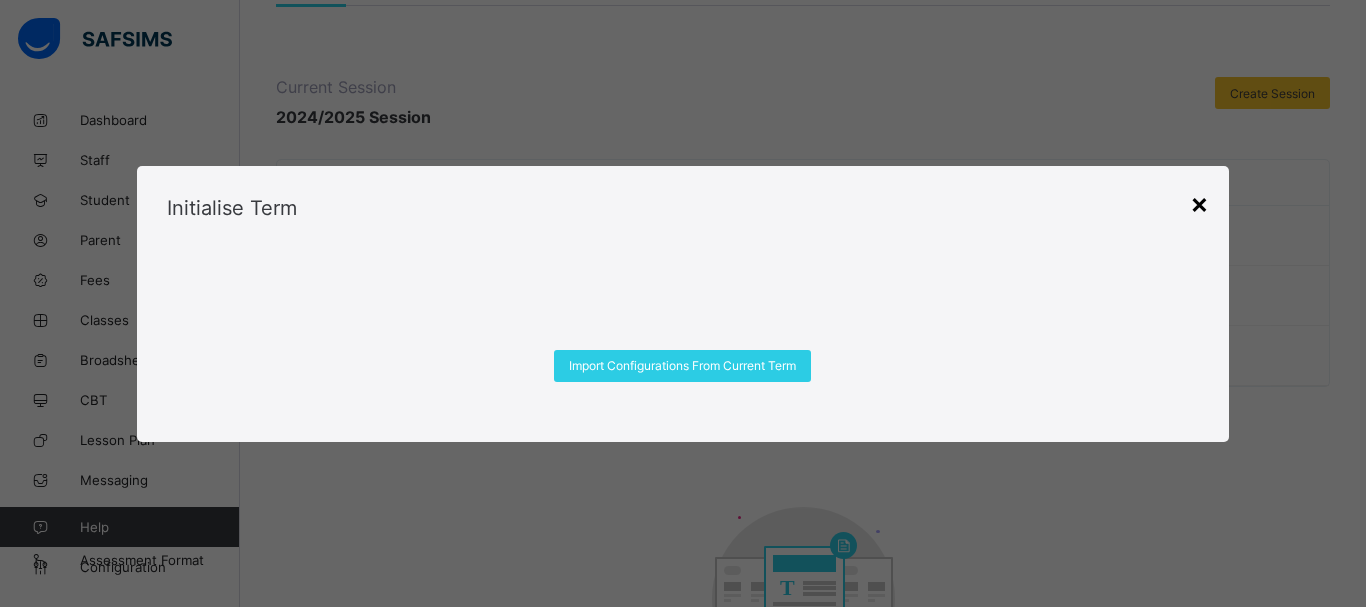 click on "×" at bounding box center [1199, 203] 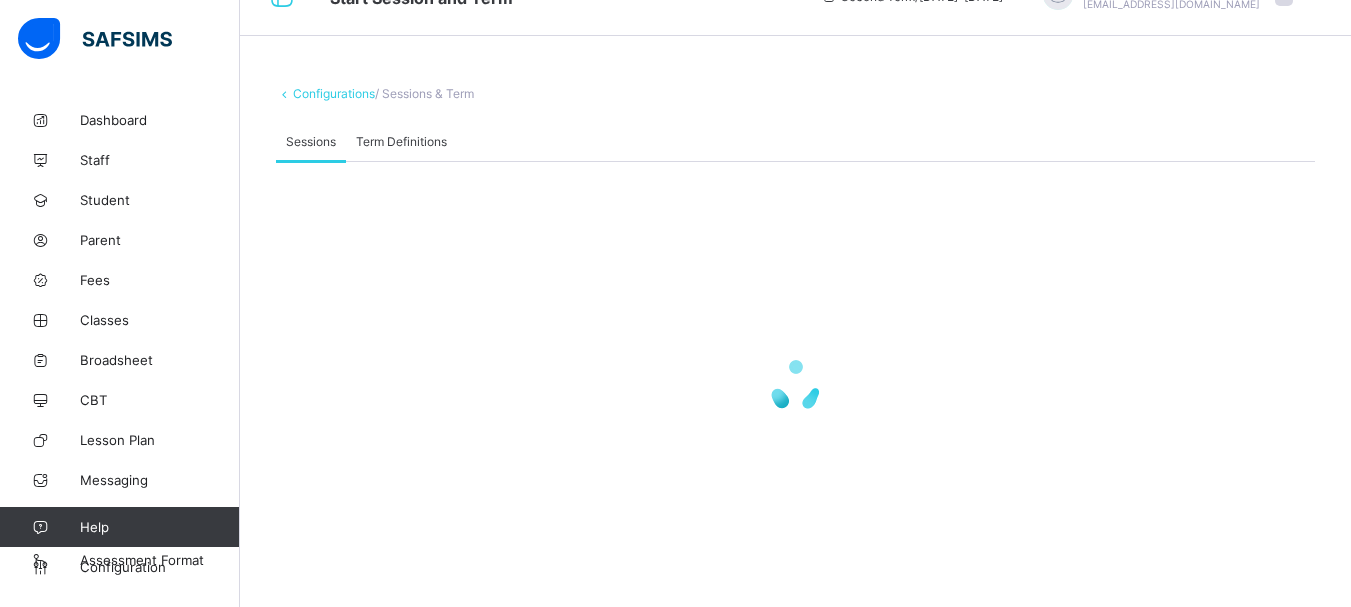 scroll, scrollTop: 200, scrollLeft: 0, axis: vertical 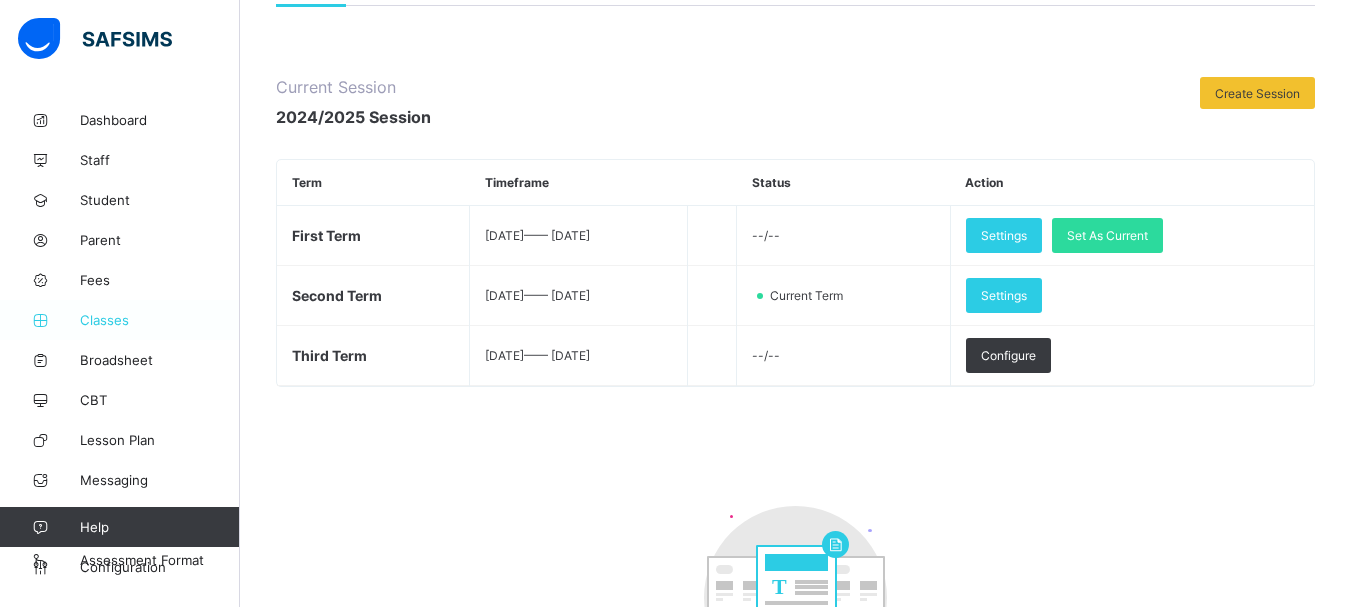 click on "Classes" at bounding box center [160, 320] 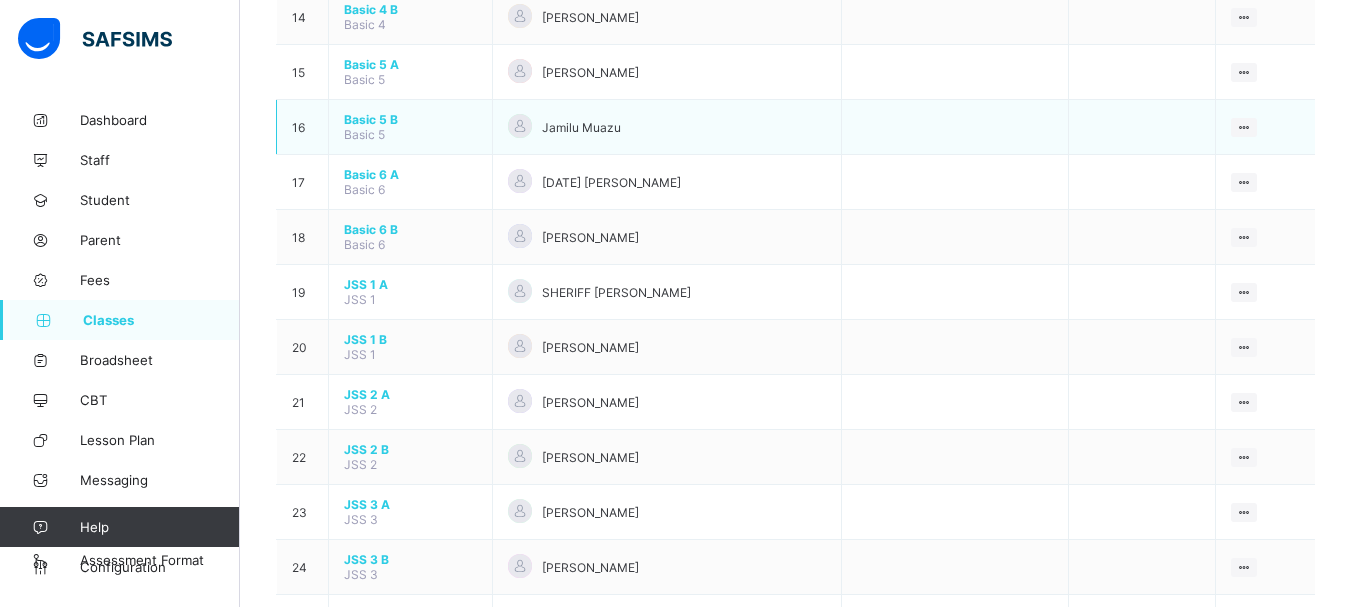 scroll, scrollTop: 1000, scrollLeft: 0, axis: vertical 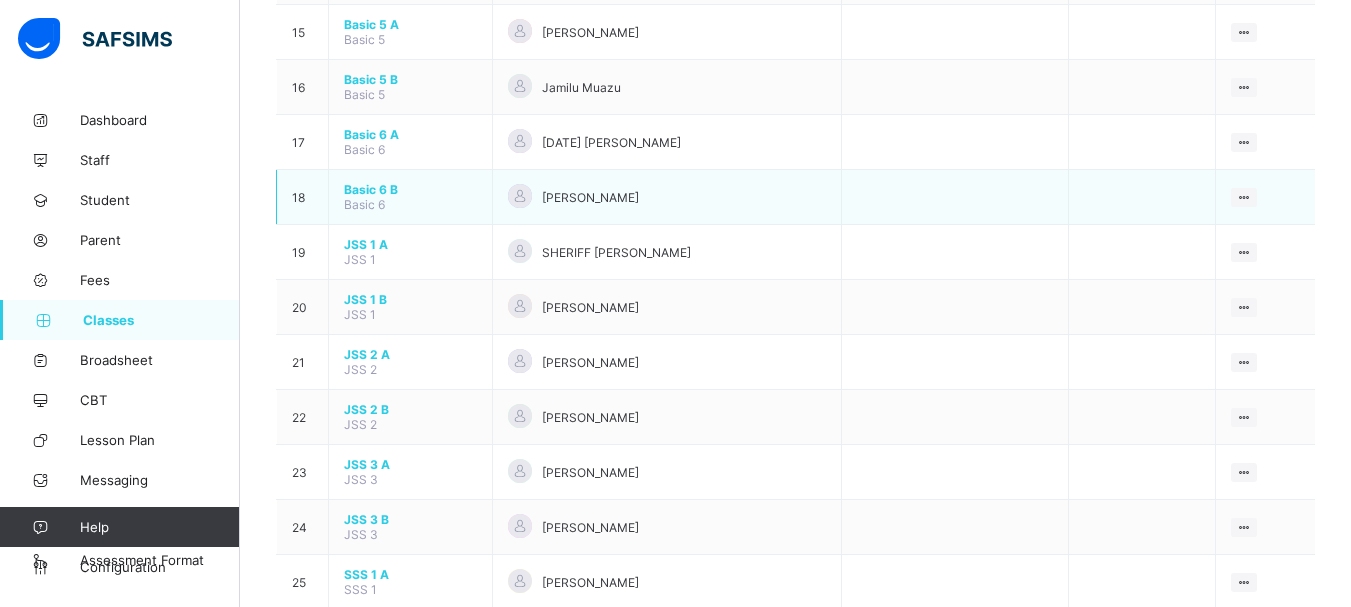 click on "Basic 6   B" at bounding box center [410, 189] 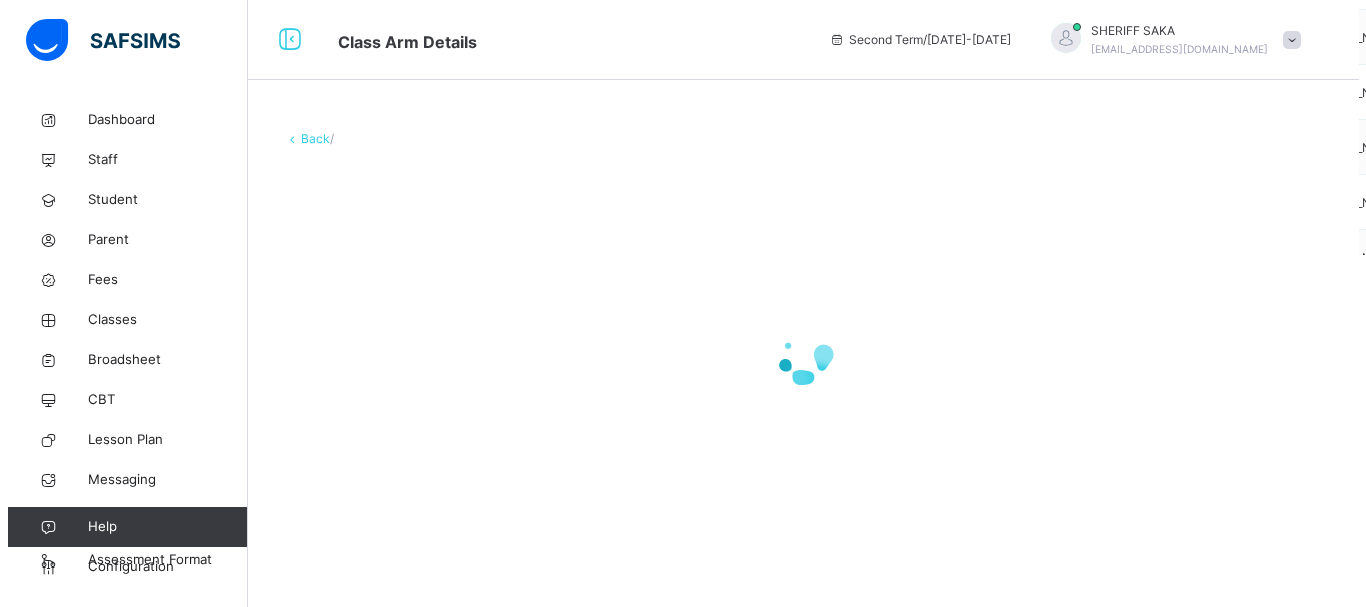 scroll, scrollTop: 0, scrollLeft: 0, axis: both 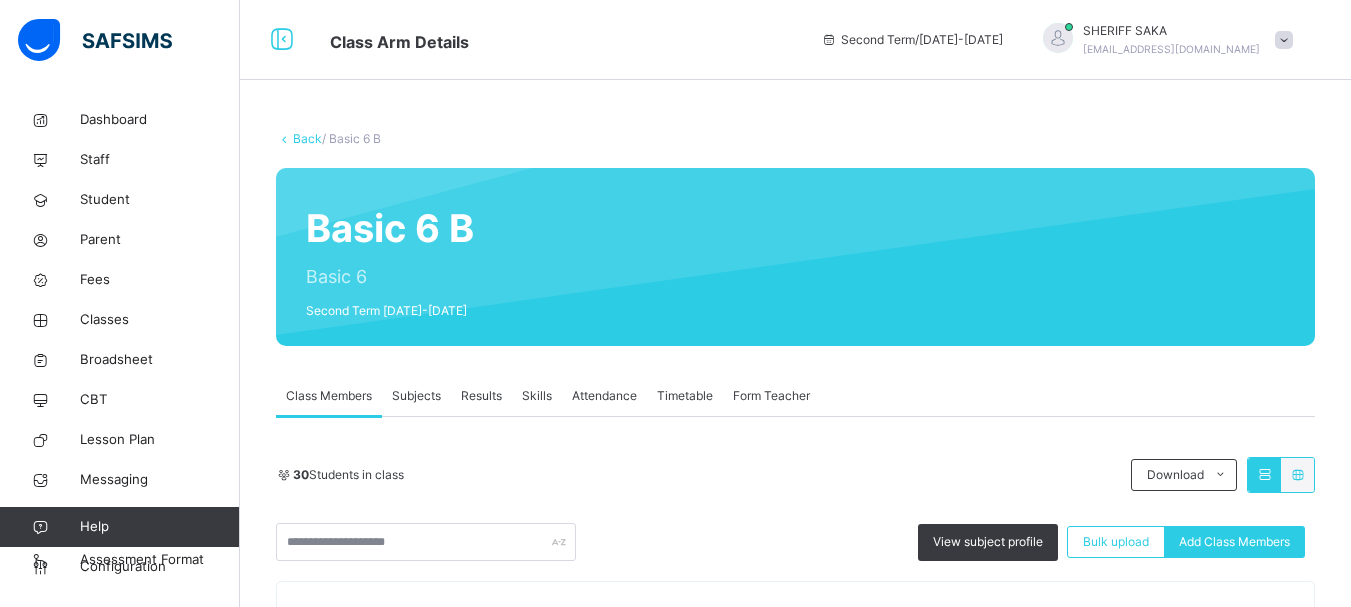 click on "Back" at bounding box center [307, 138] 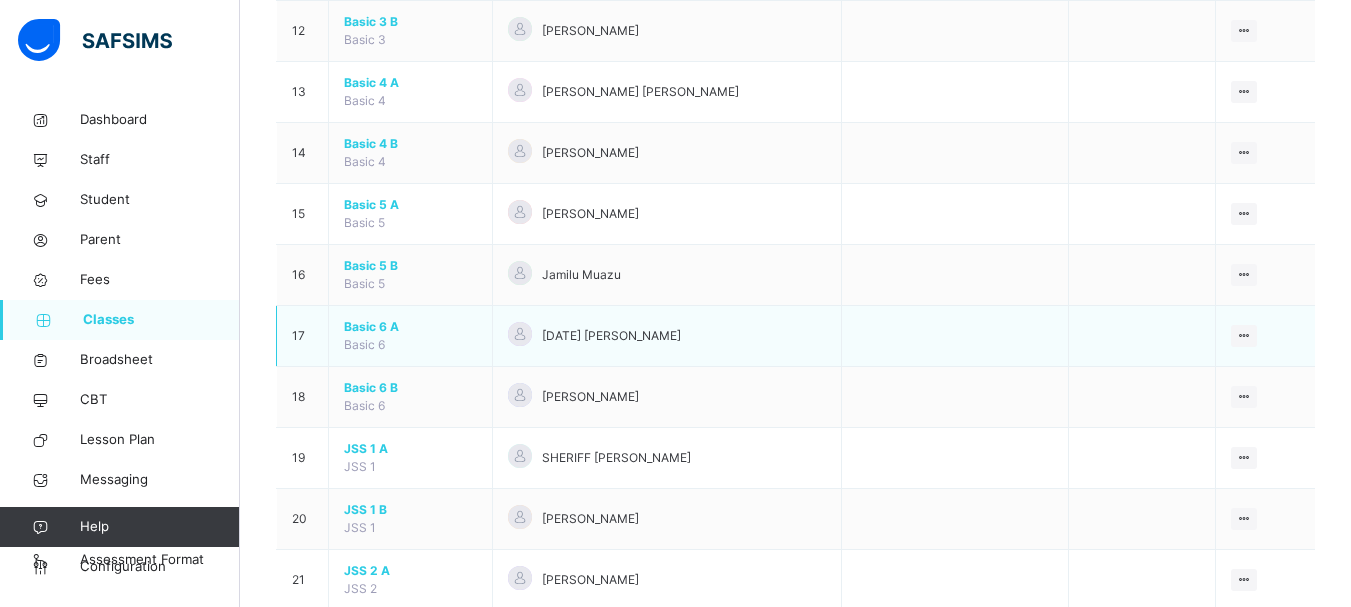 scroll, scrollTop: 900, scrollLeft: 0, axis: vertical 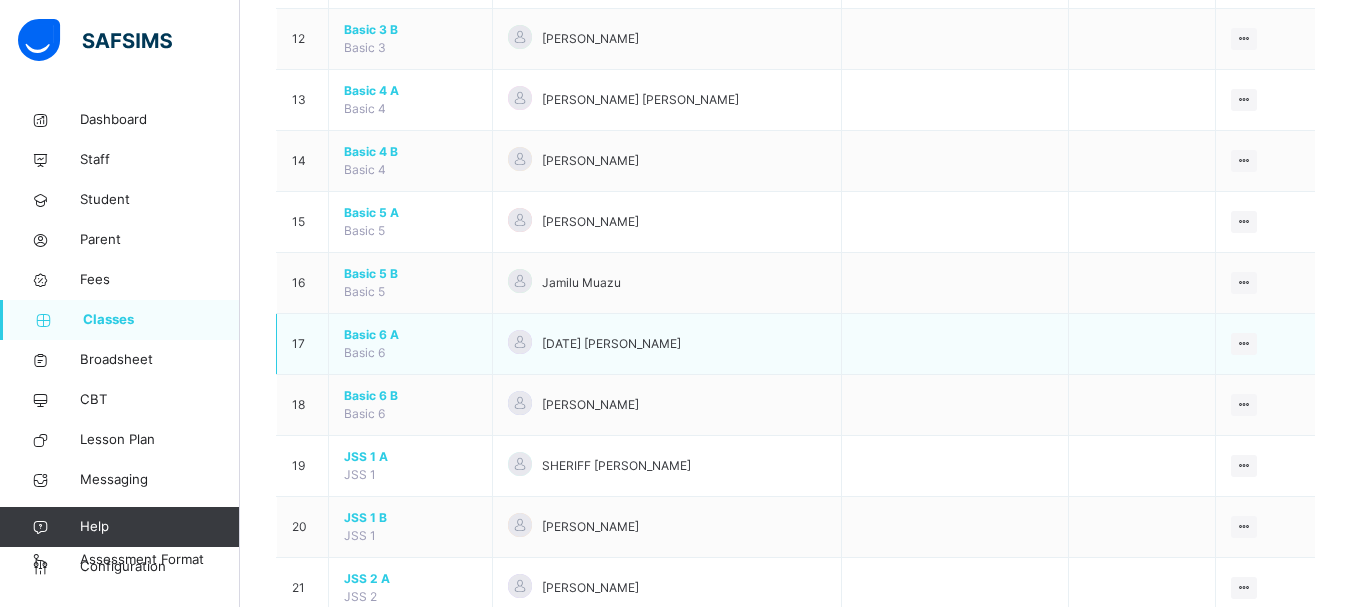 click on "Basic 6   A" at bounding box center (410, 335) 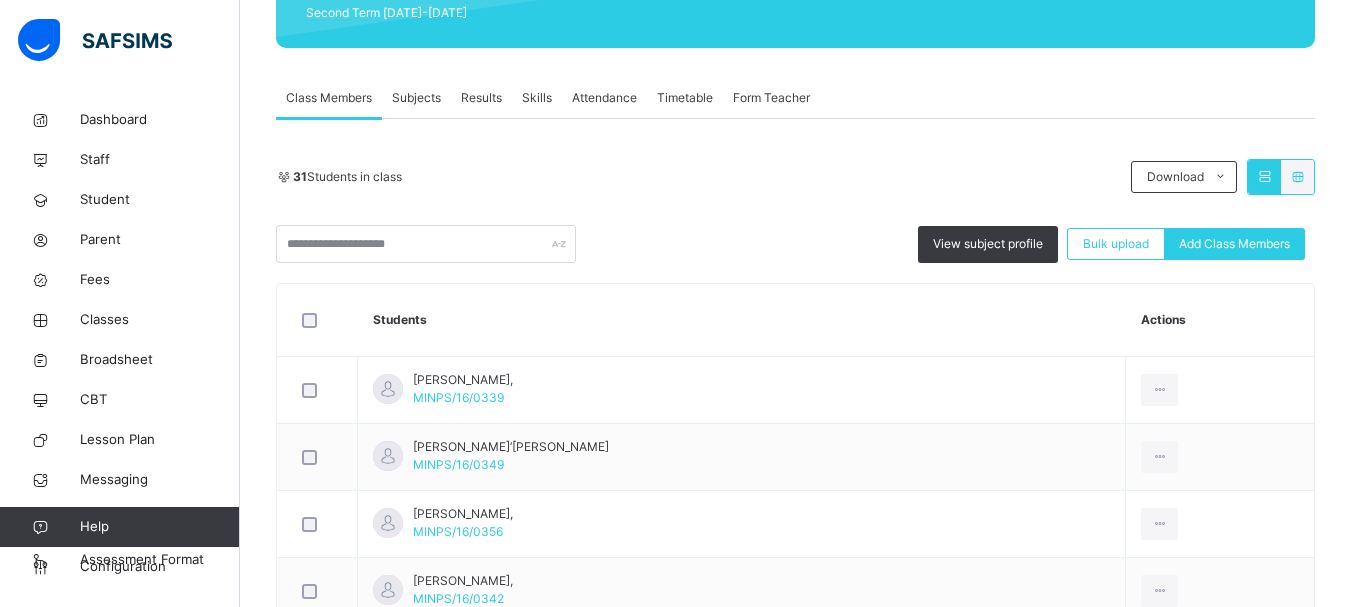 scroll, scrollTop: 300, scrollLeft: 0, axis: vertical 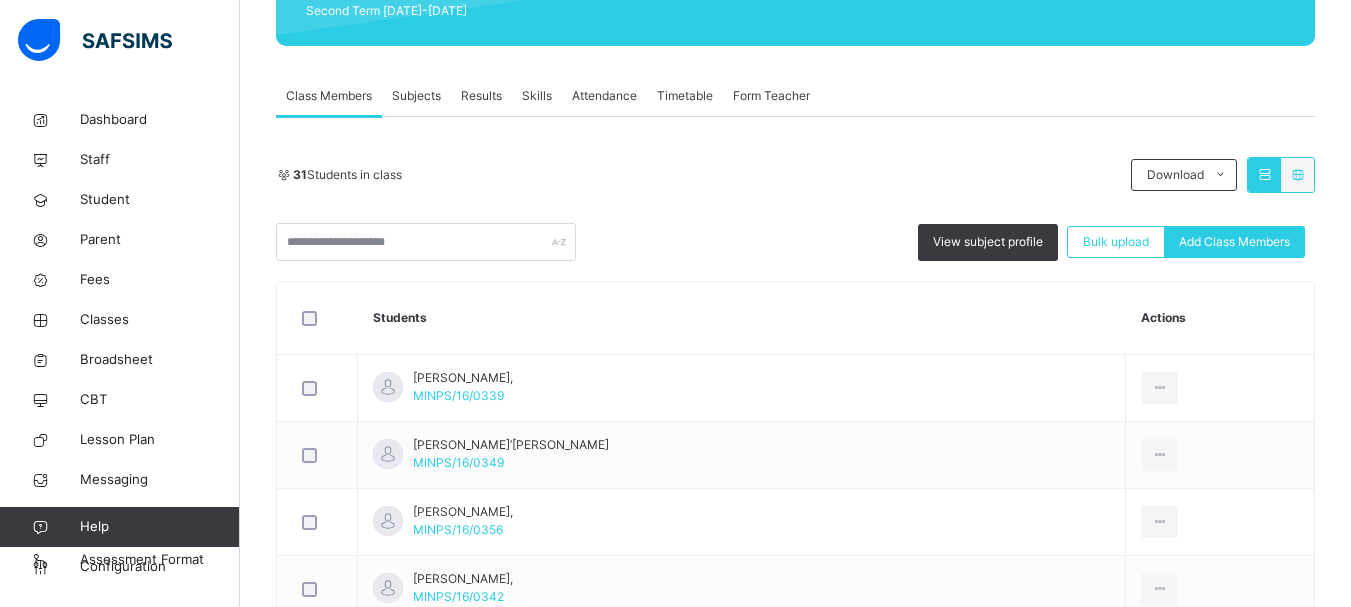 click on "Subjects" at bounding box center (416, 96) 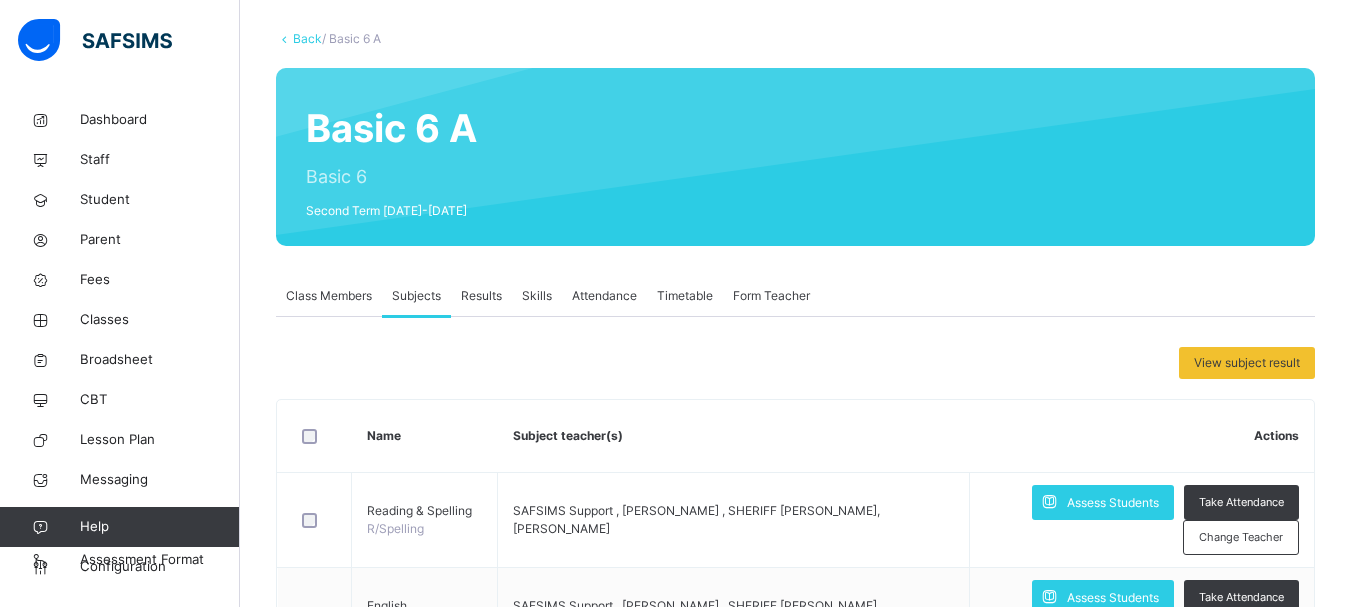 scroll, scrollTop: 200, scrollLeft: 0, axis: vertical 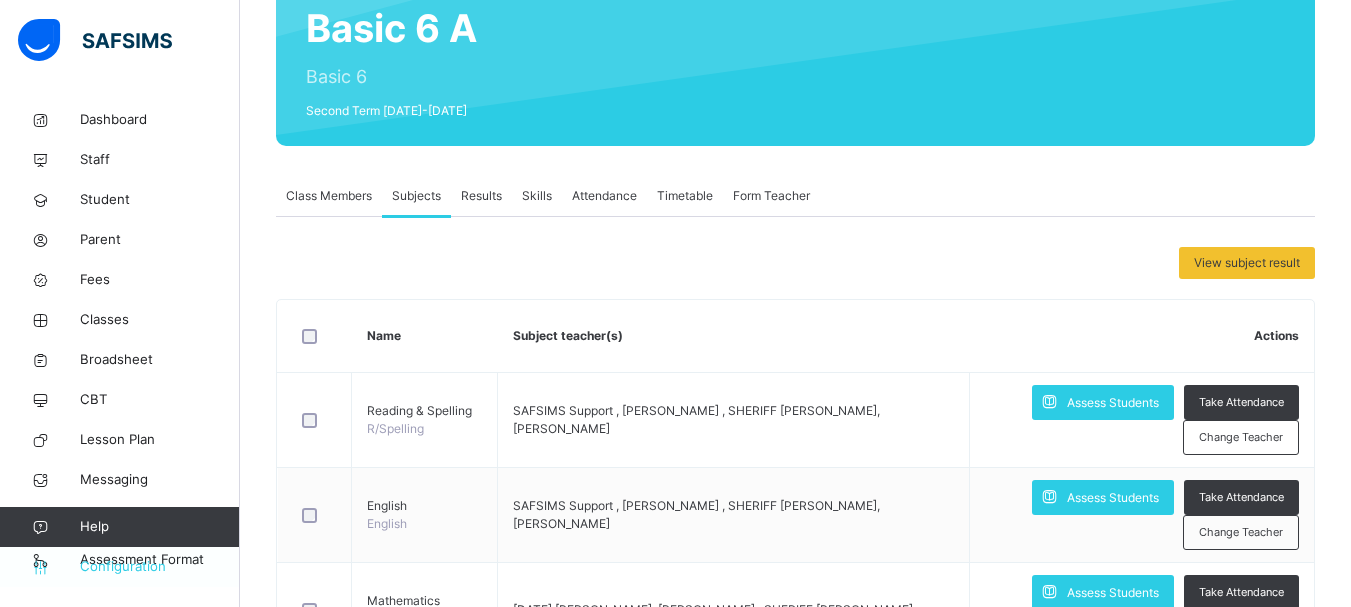 click on "Configuration" at bounding box center (119, 567) 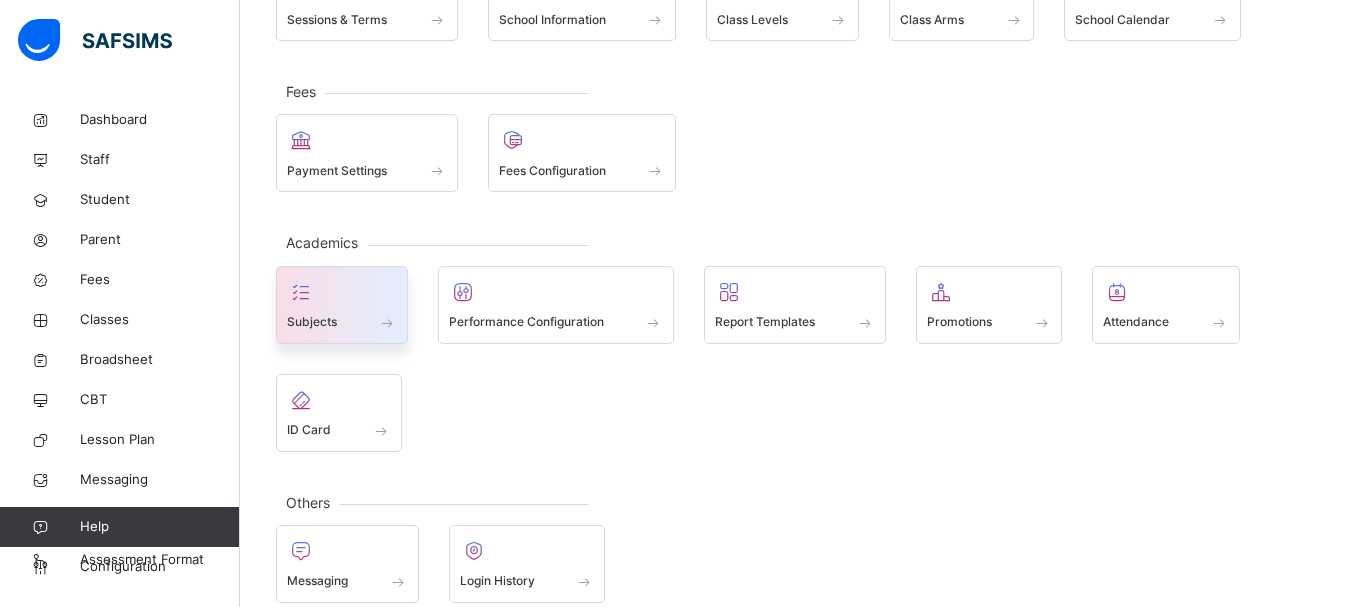 click at bounding box center (342, 292) 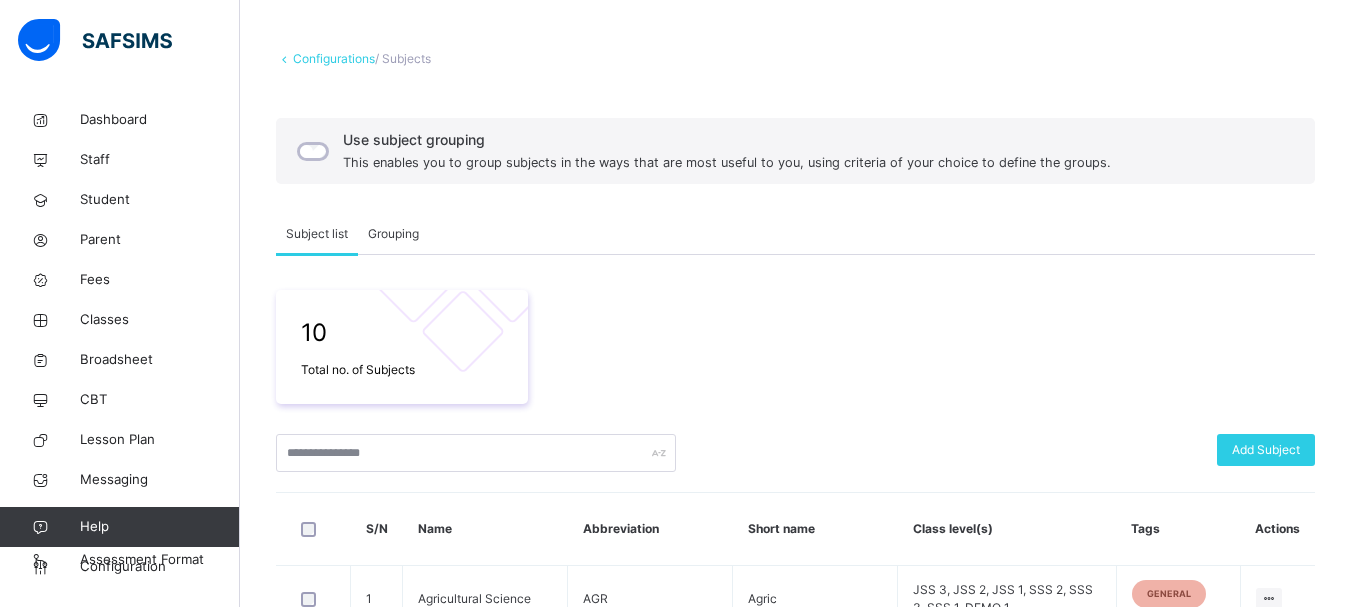 scroll, scrollTop: 0, scrollLeft: 0, axis: both 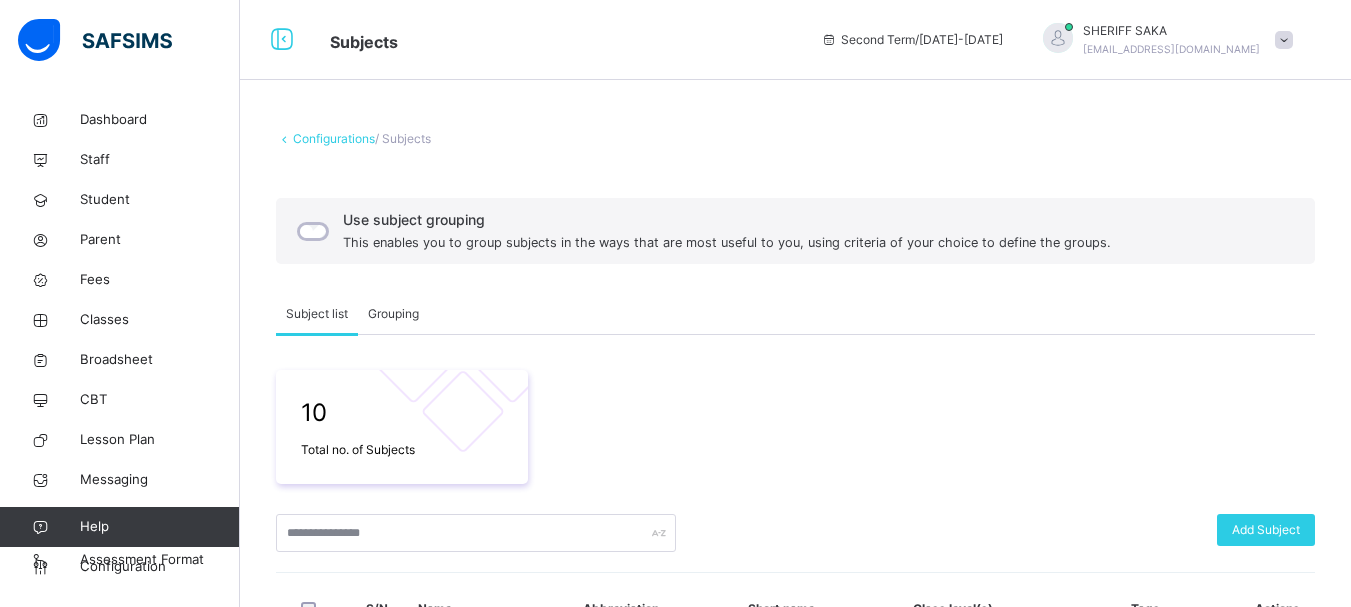click on "Grouping" at bounding box center [393, 314] 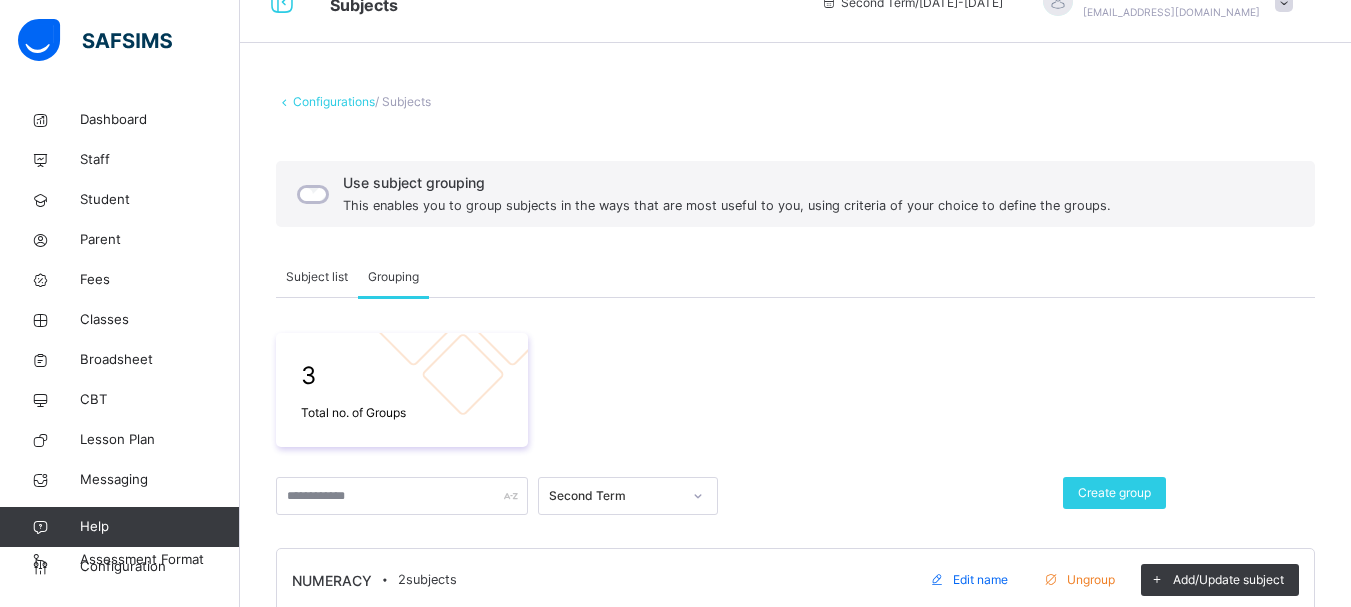 scroll, scrollTop: 0, scrollLeft: 0, axis: both 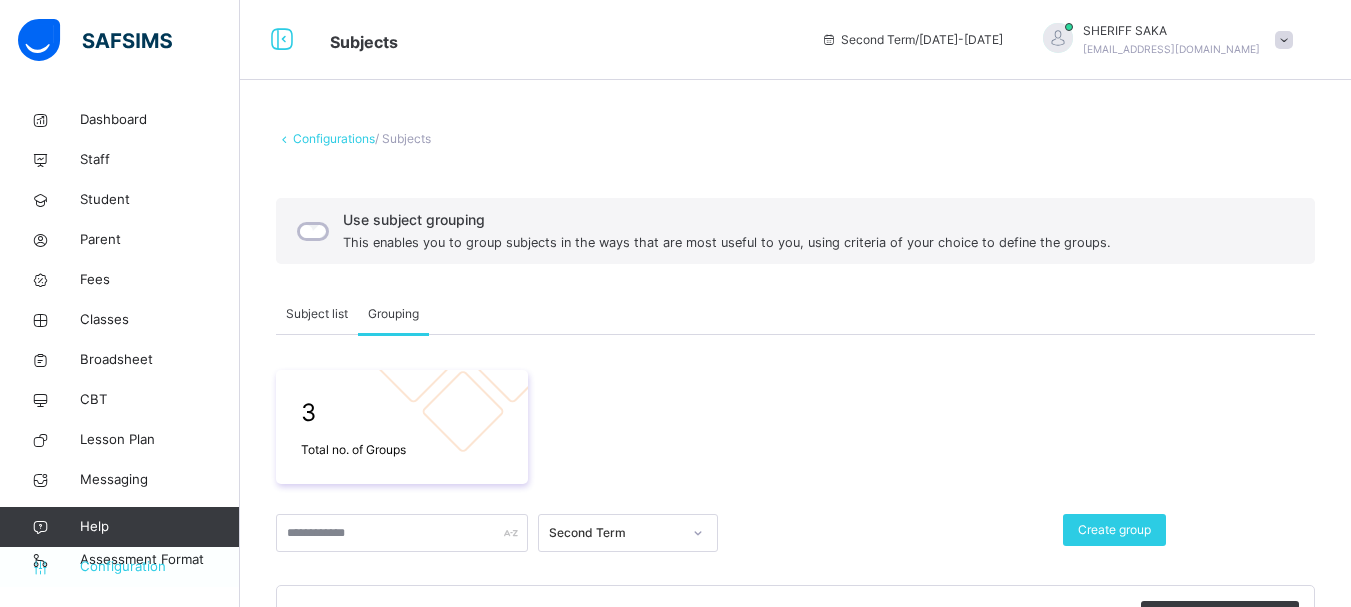 click on "Configuration" at bounding box center [159, 567] 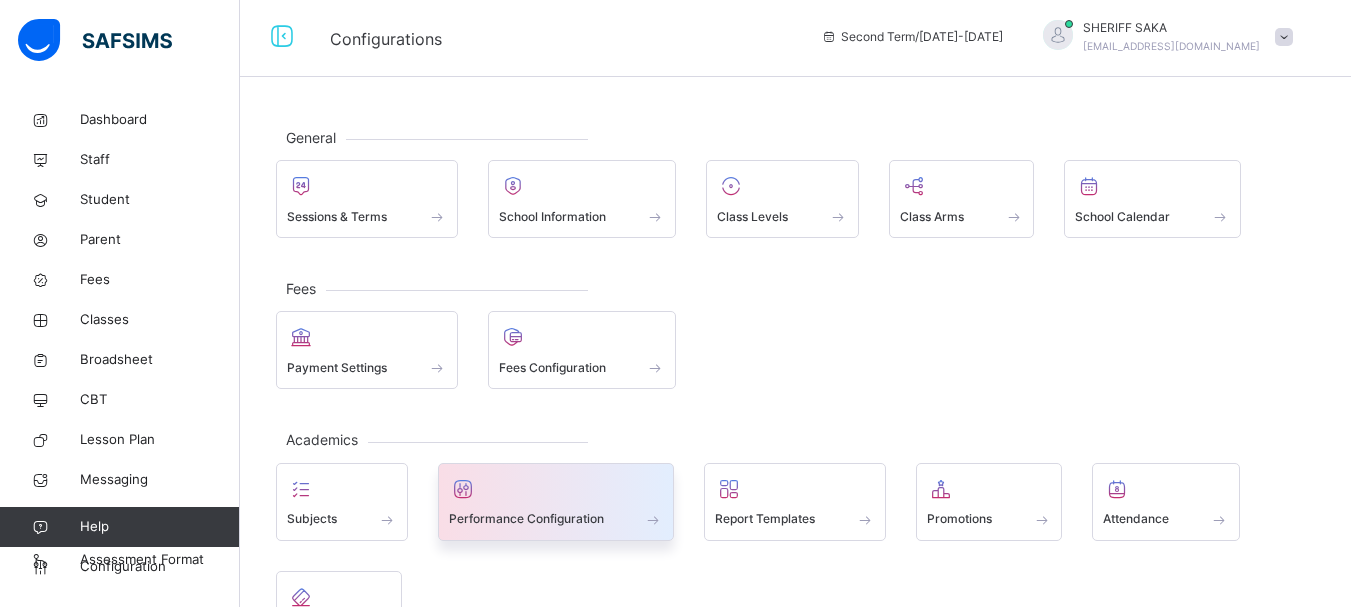 scroll, scrollTop: 0, scrollLeft: 0, axis: both 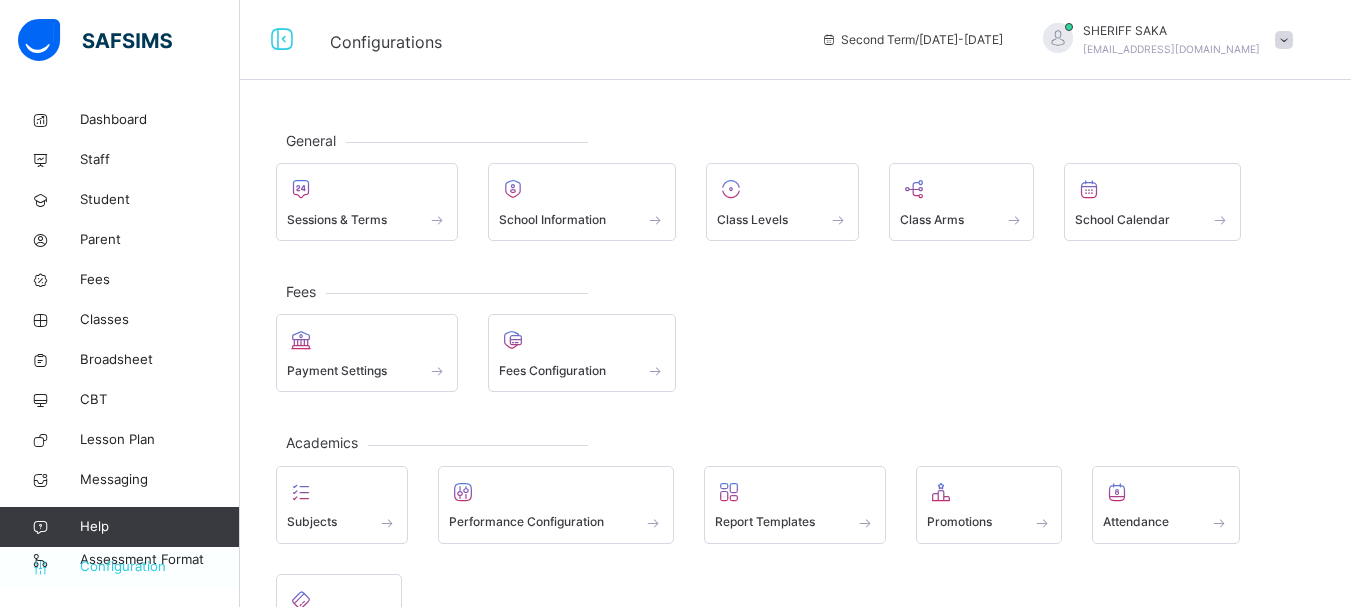 click on "Configuration" at bounding box center [119, 567] 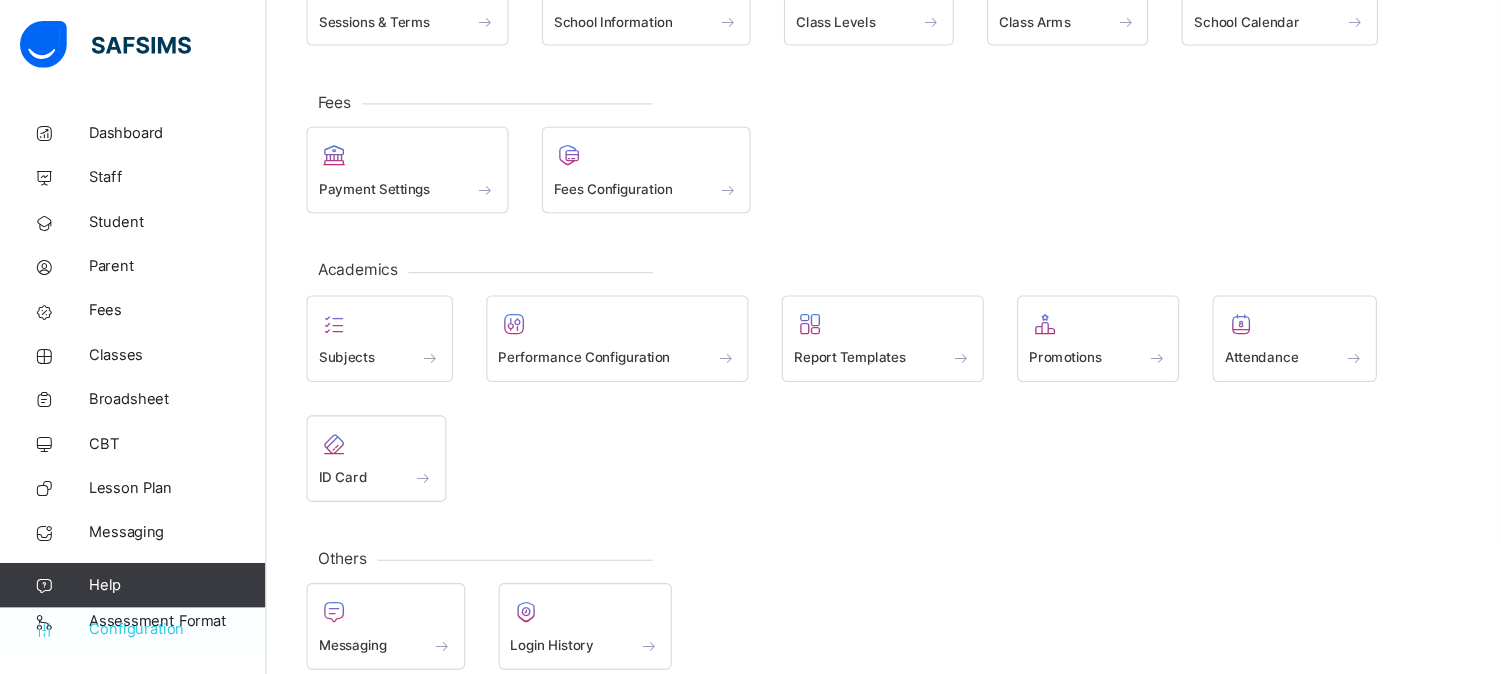 scroll, scrollTop: 52, scrollLeft: 0, axis: vertical 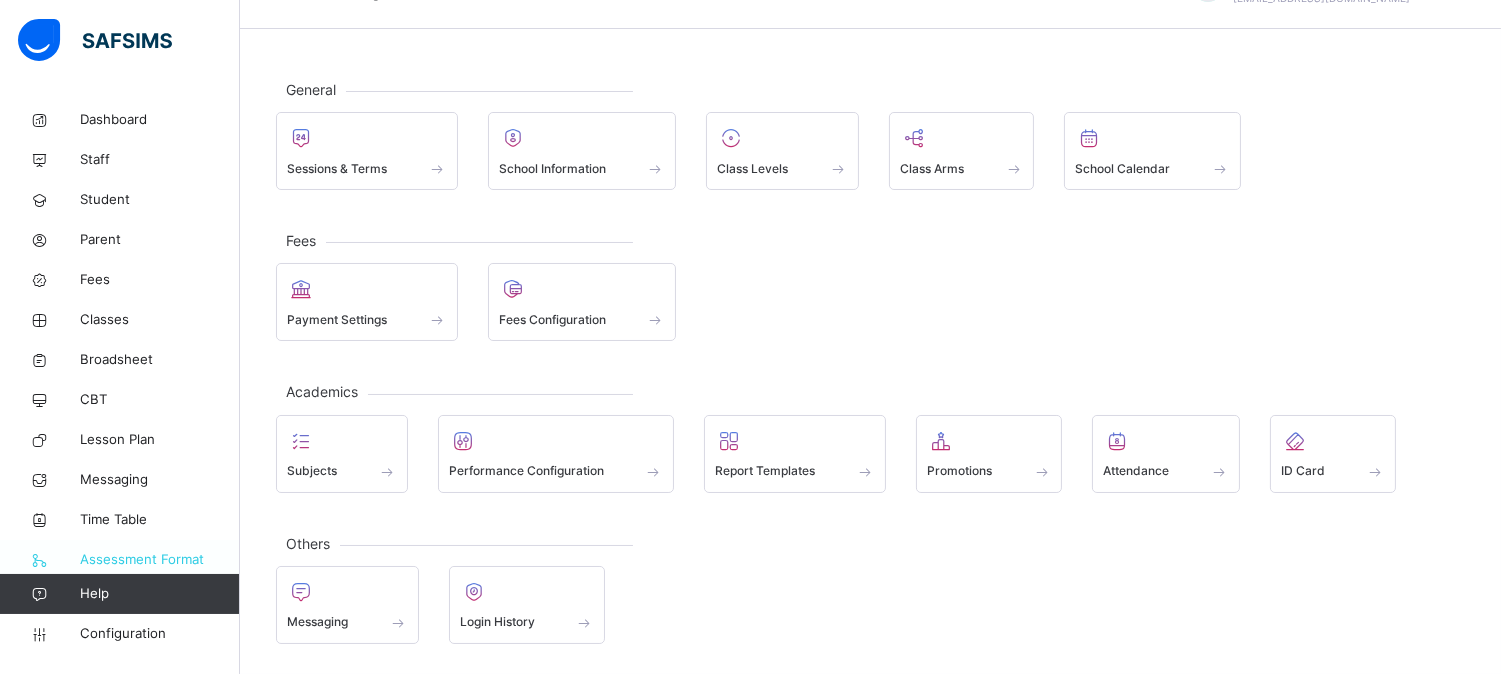 click on "Assessment Format" at bounding box center (160, 560) 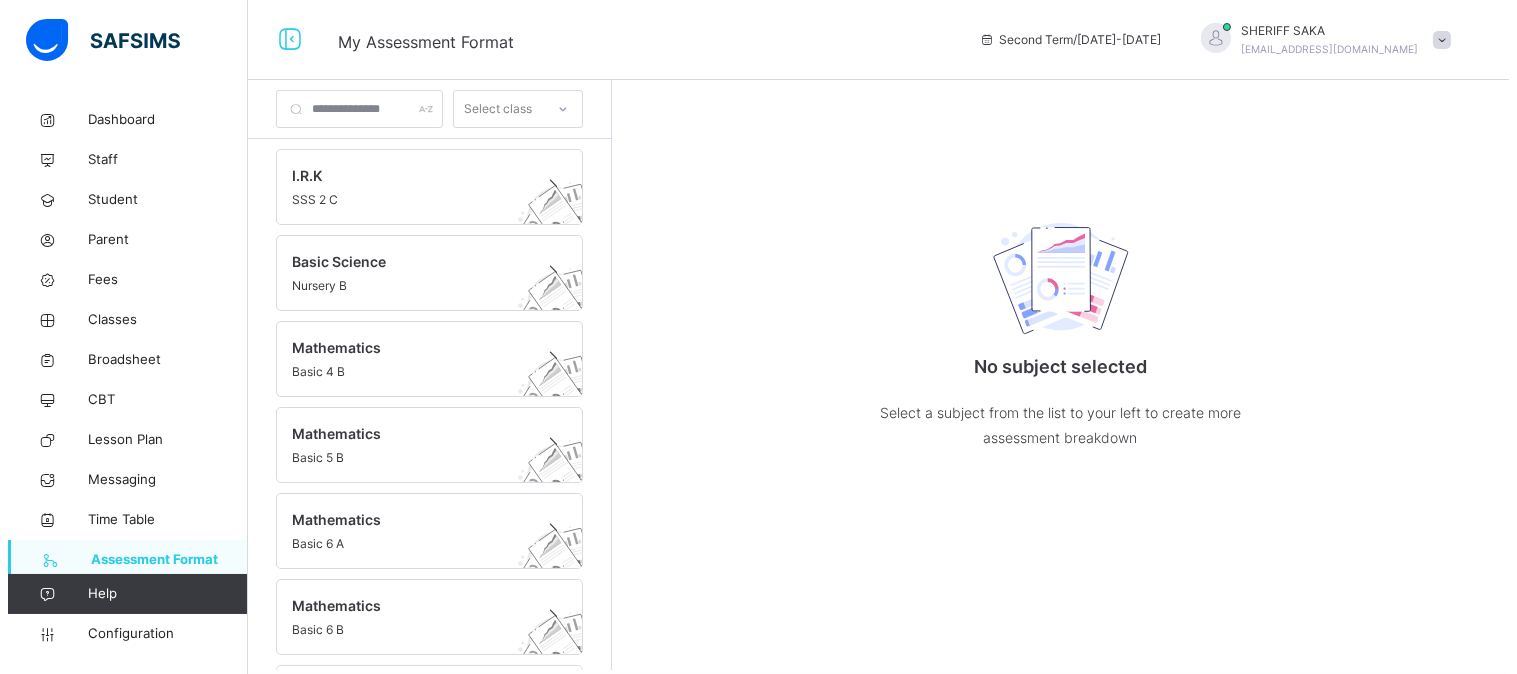 scroll, scrollTop: 0, scrollLeft: 0, axis: both 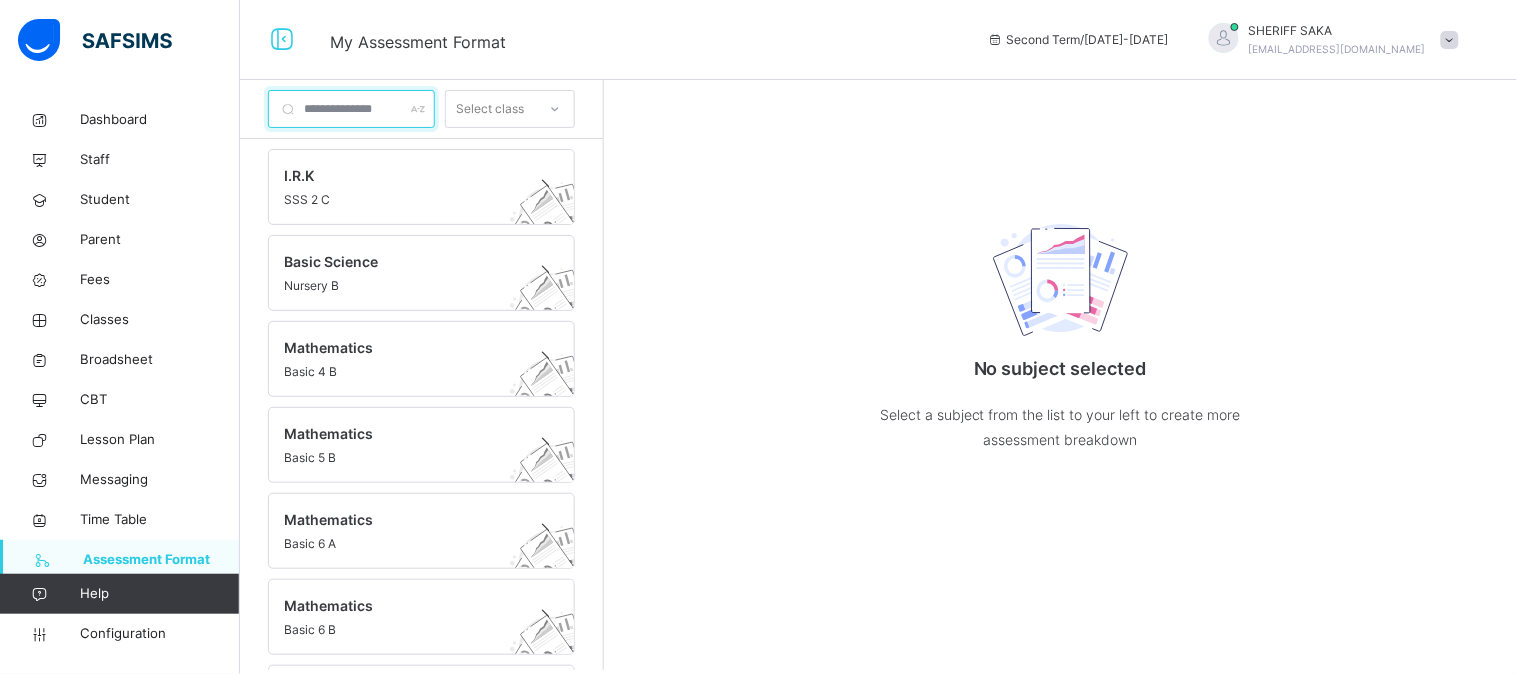 click at bounding box center (351, 109) 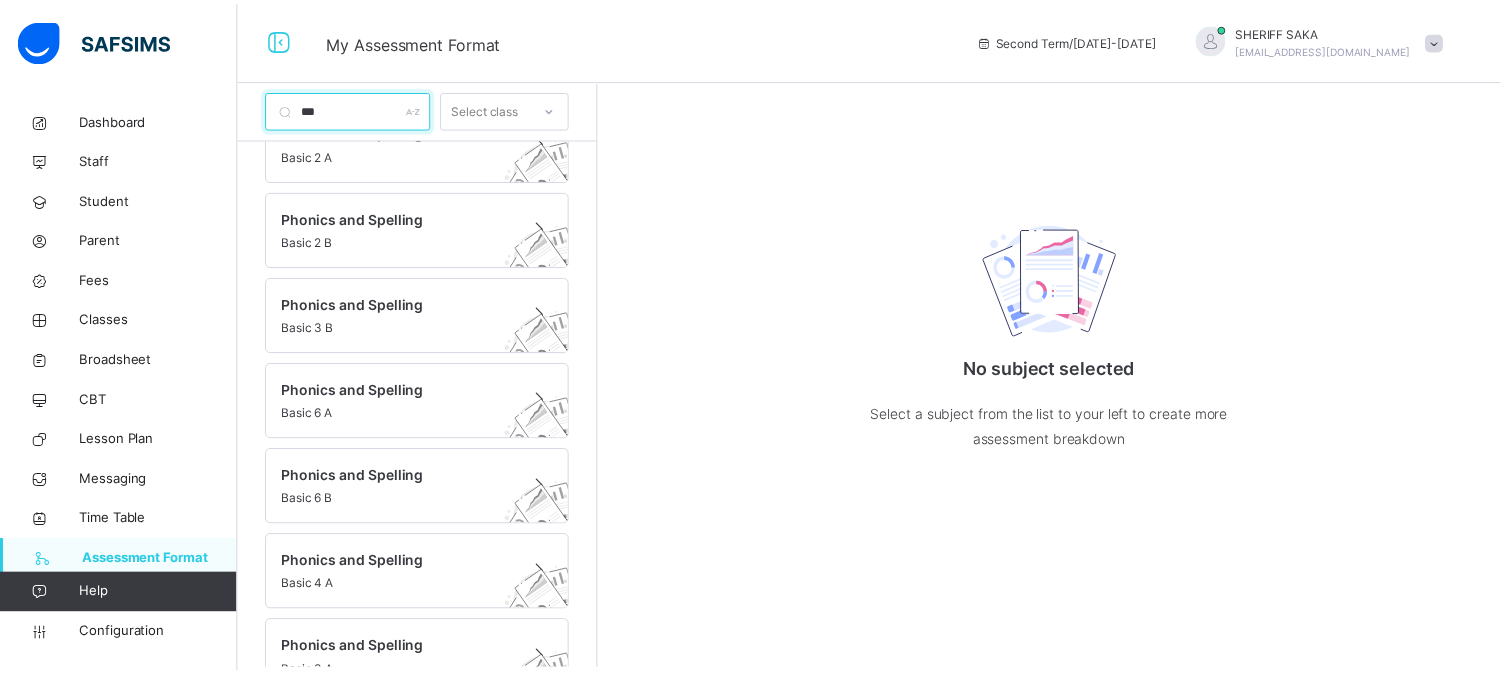 scroll, scrollTop: 190, scrollLeft: 0, axis: vertical 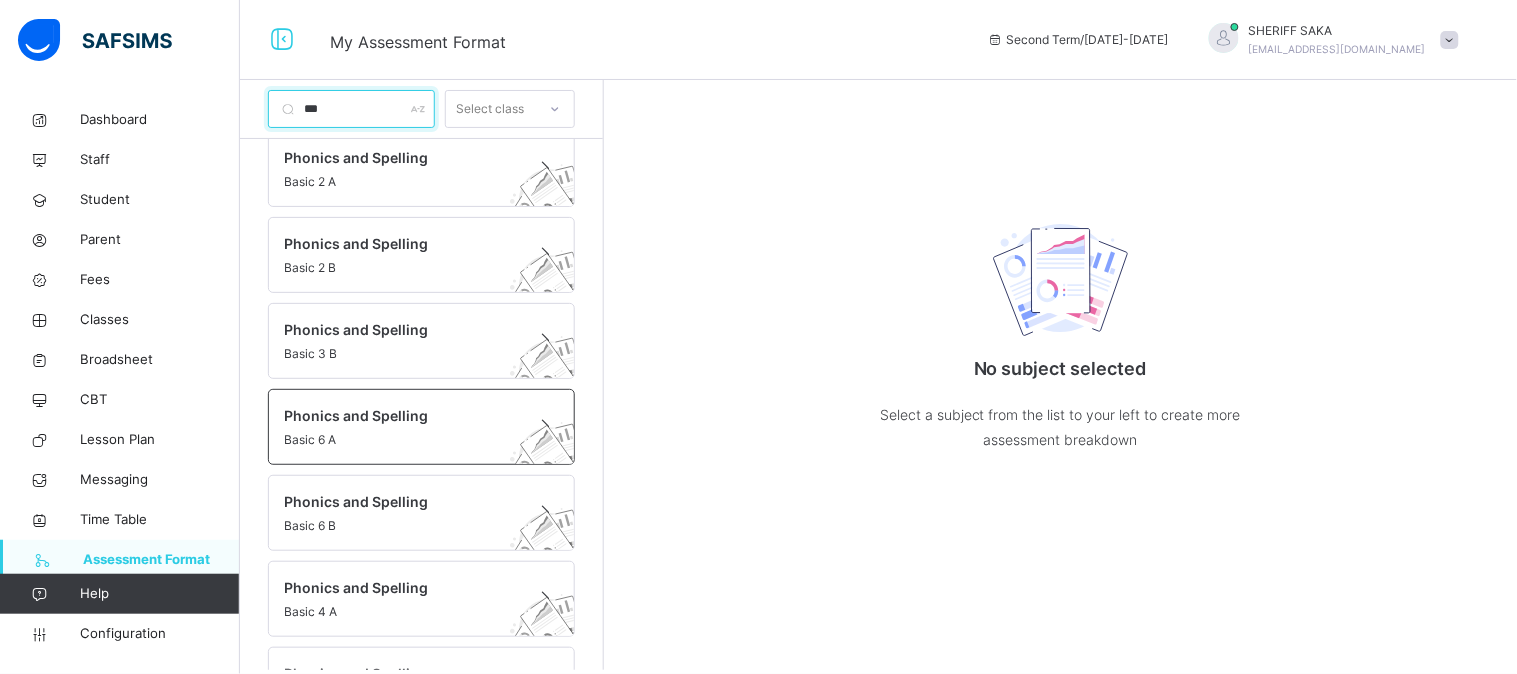 type on "***" 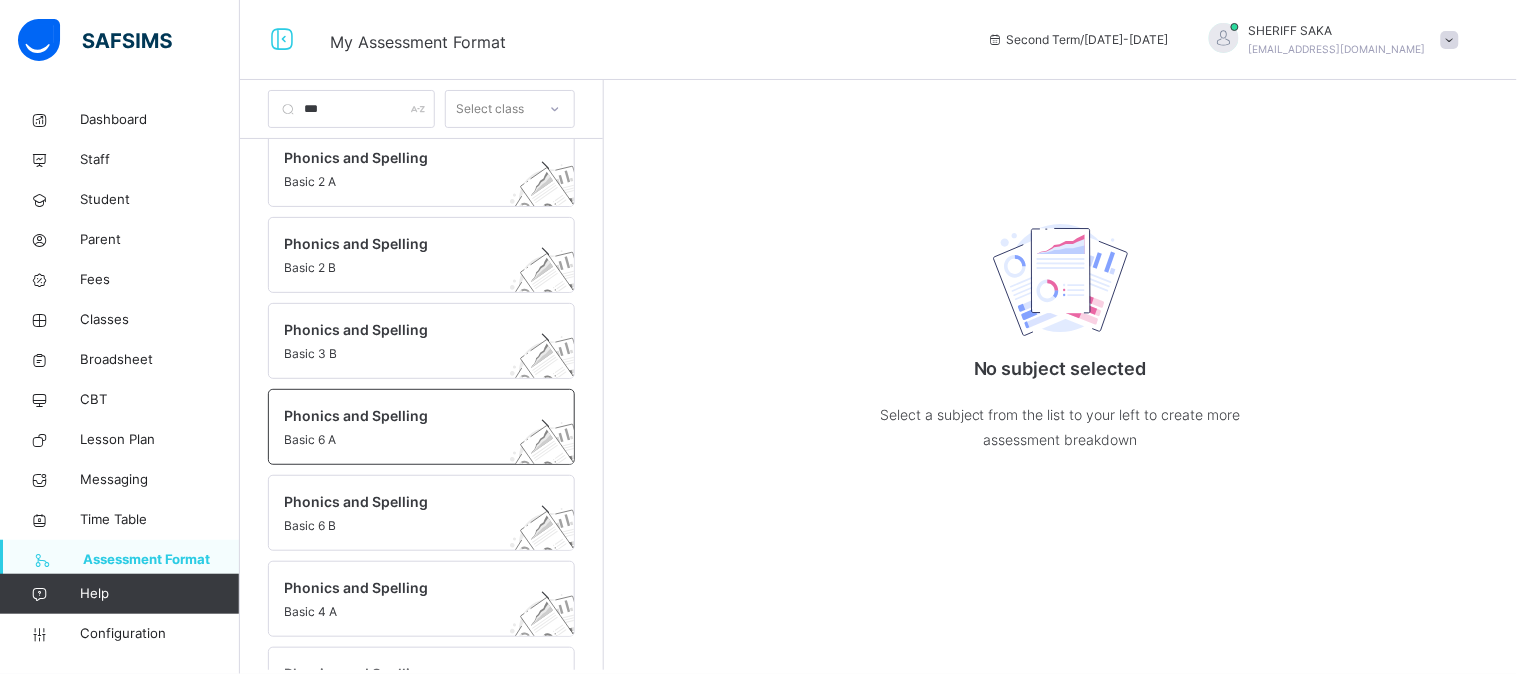 click on "Phonics and Spelling" at bounding box center [402, 415] 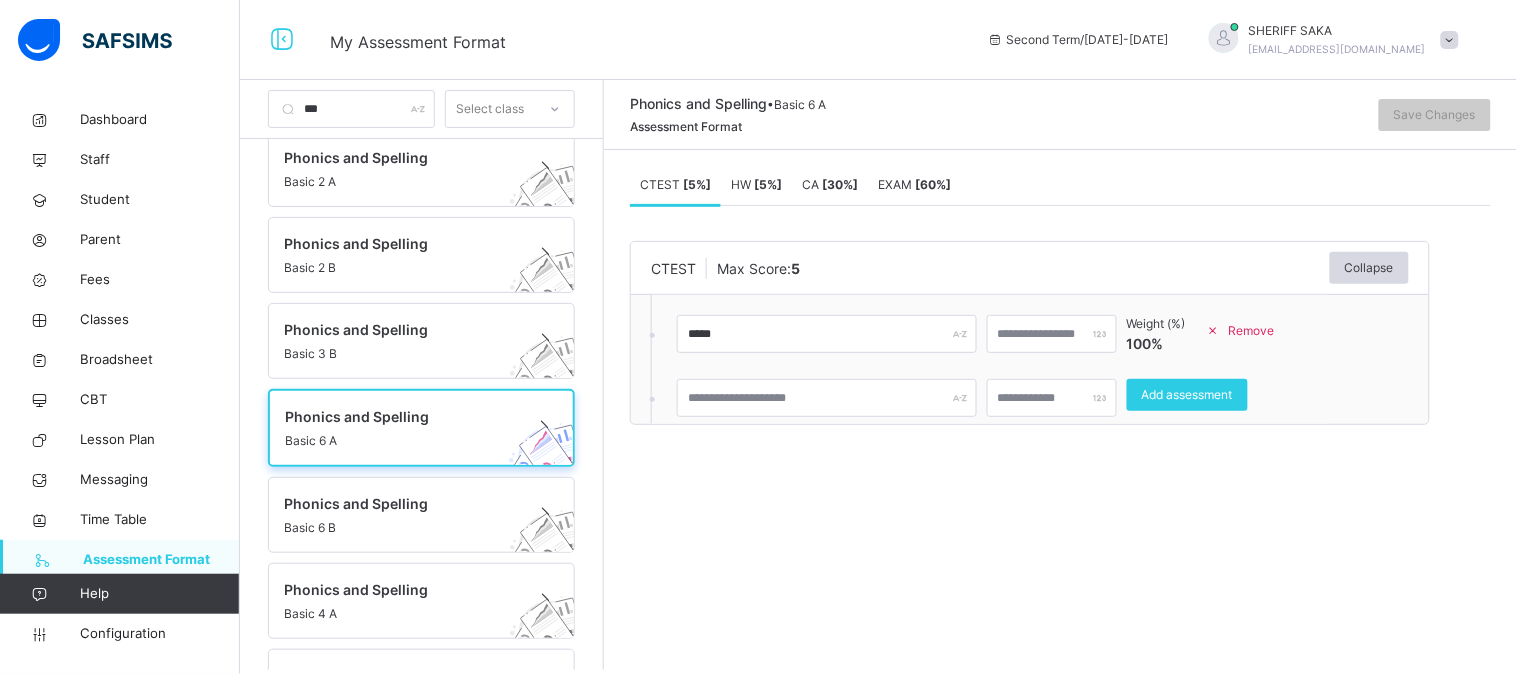 click on "CTEST Max Score:  5 Collapse" at bounding box center (1030, 268) 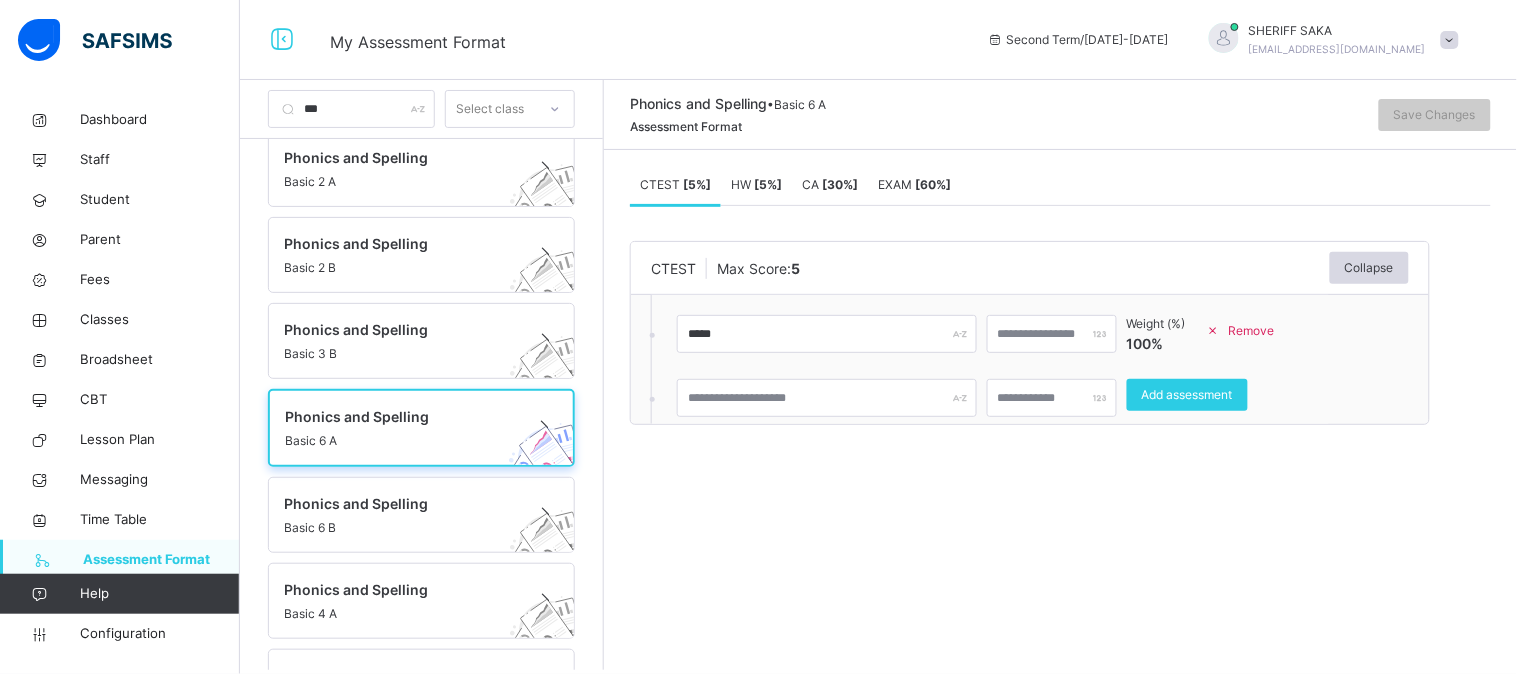 click on "HW   [ 5 %]" at bounding box center (756, 184) 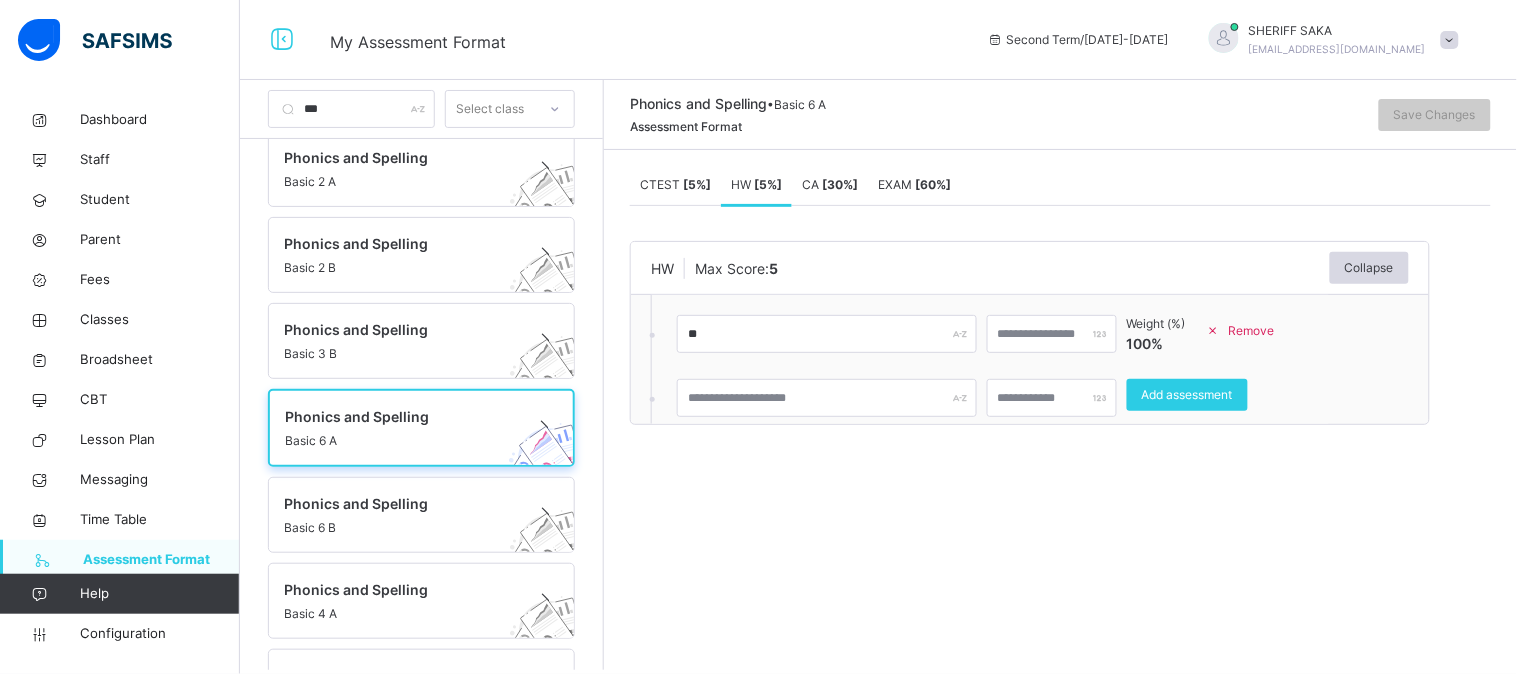 click on "CA   [ 30 %]" at bounding box center (830, 184) 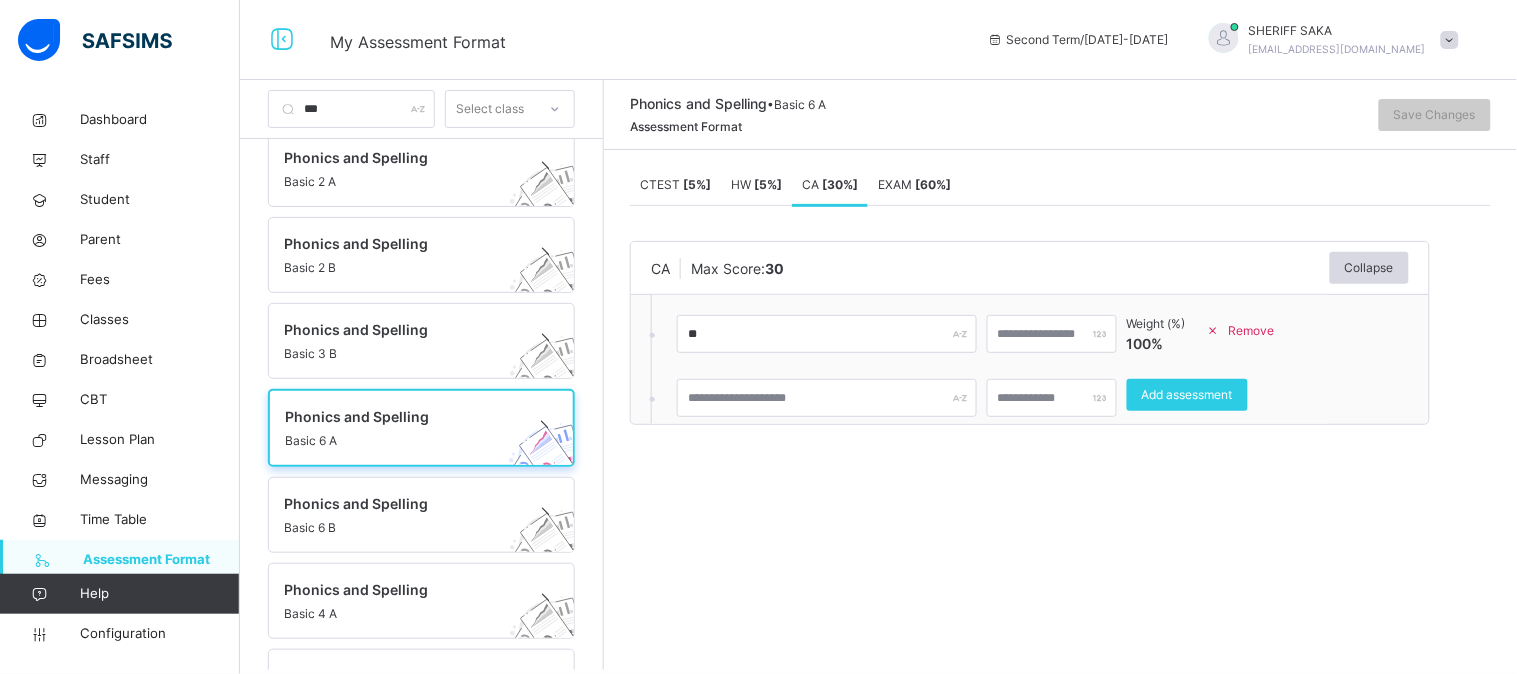 click on "[ 60 %]" at bounding box center [933, 184] 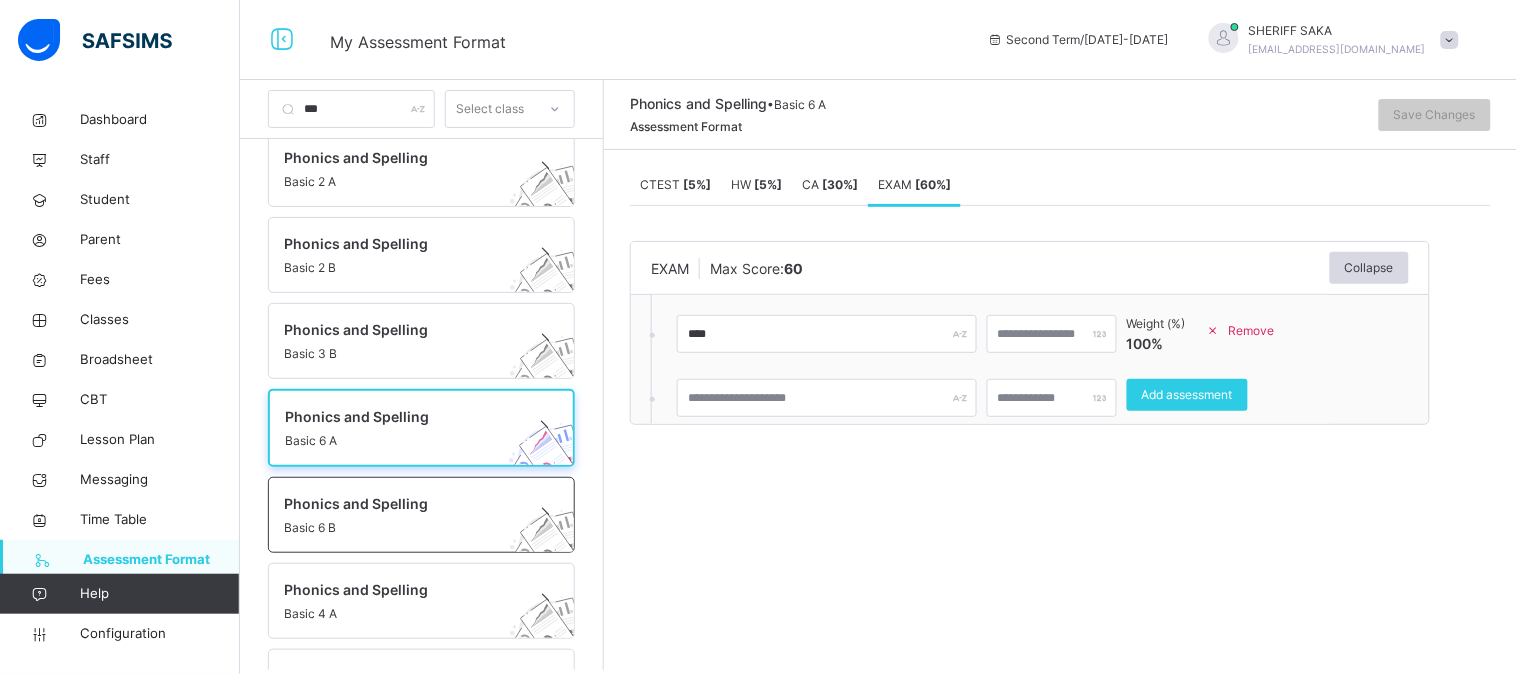 click on "Phonics and Spelling" at bounding box center (402, 503) 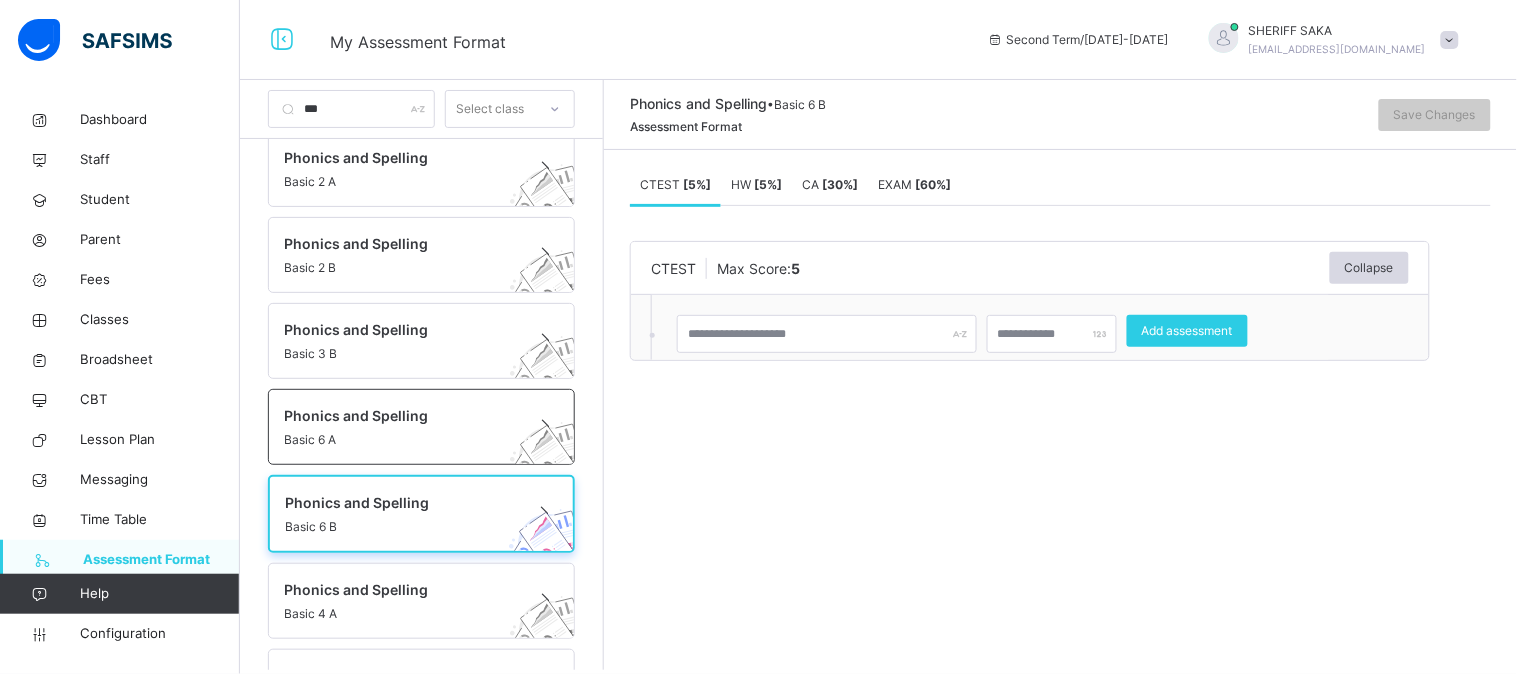 click on "Phonics and Spelling" at bounding box center [402, 415] 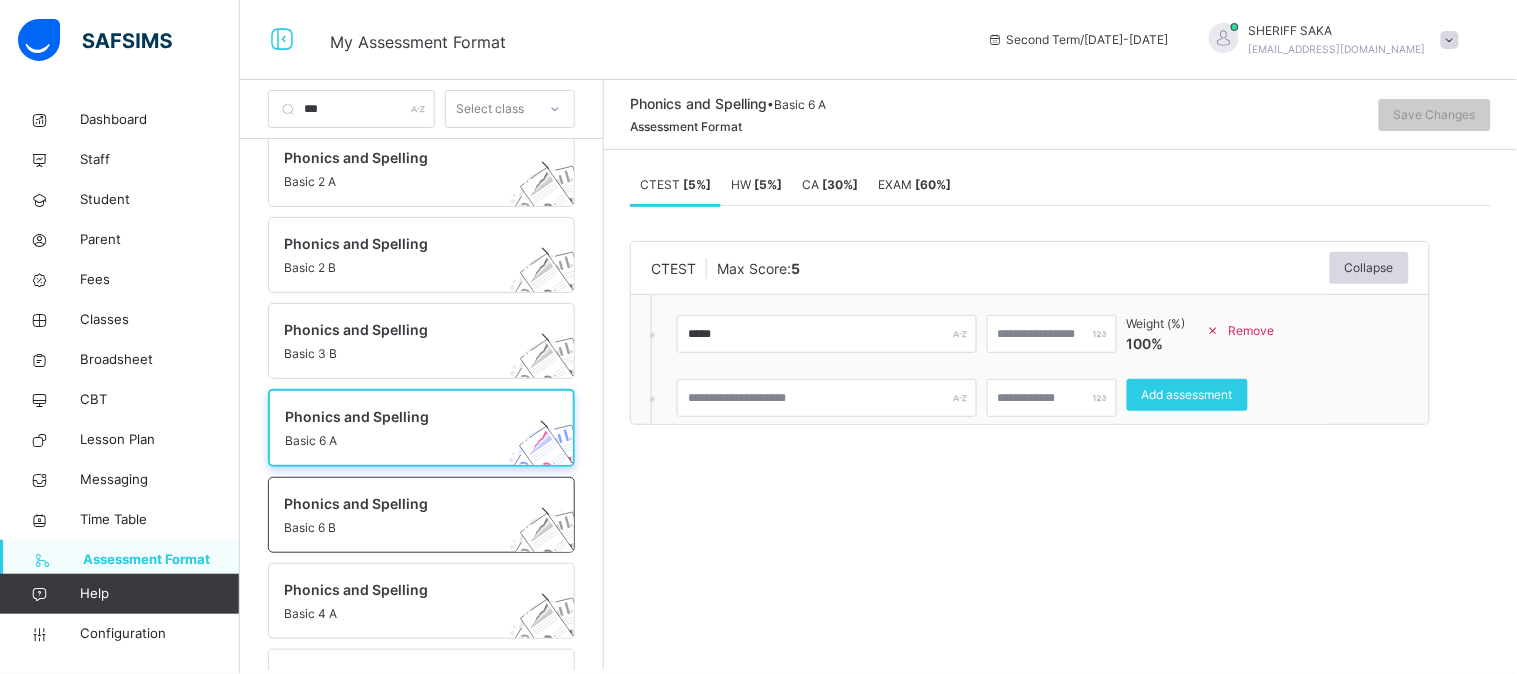 click on "Phonics and Spelling" at bounding box center (402, 503) 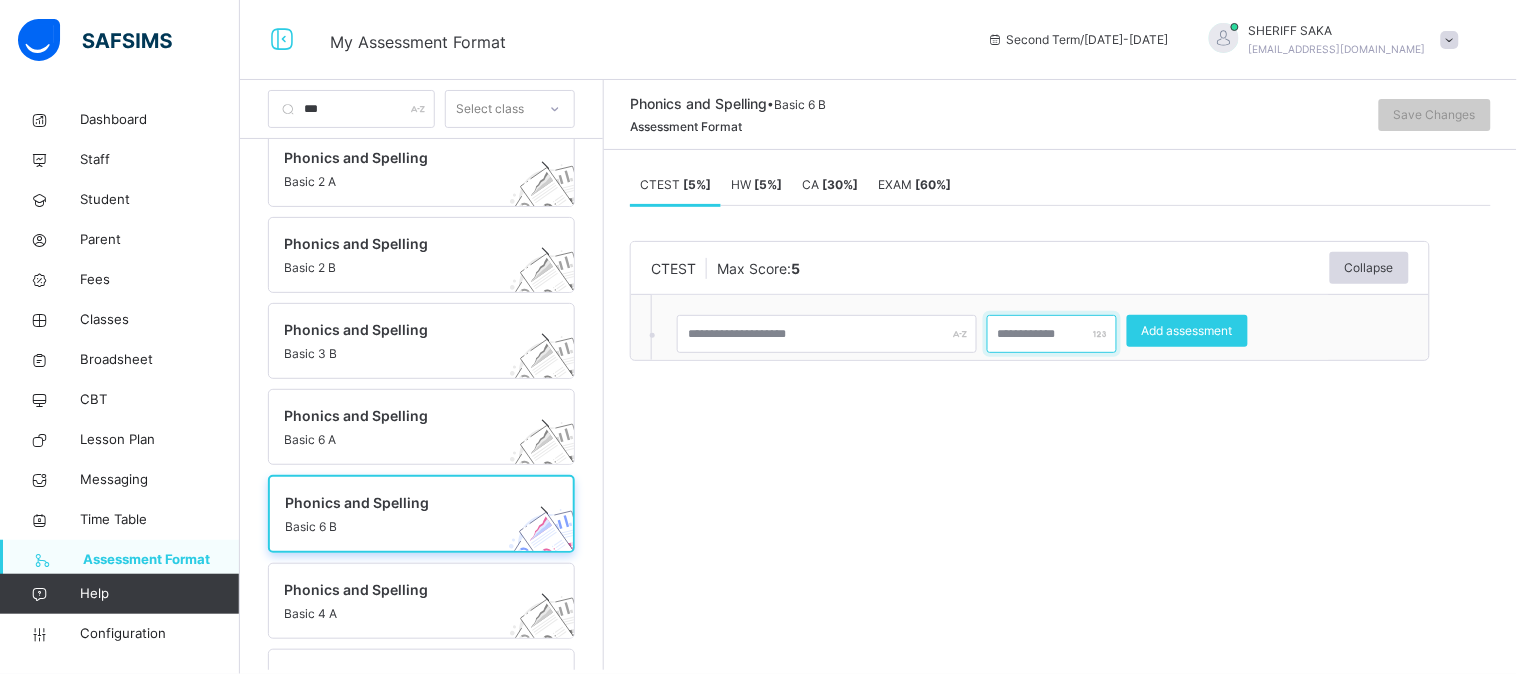 click at bounding box center [1052, 334] 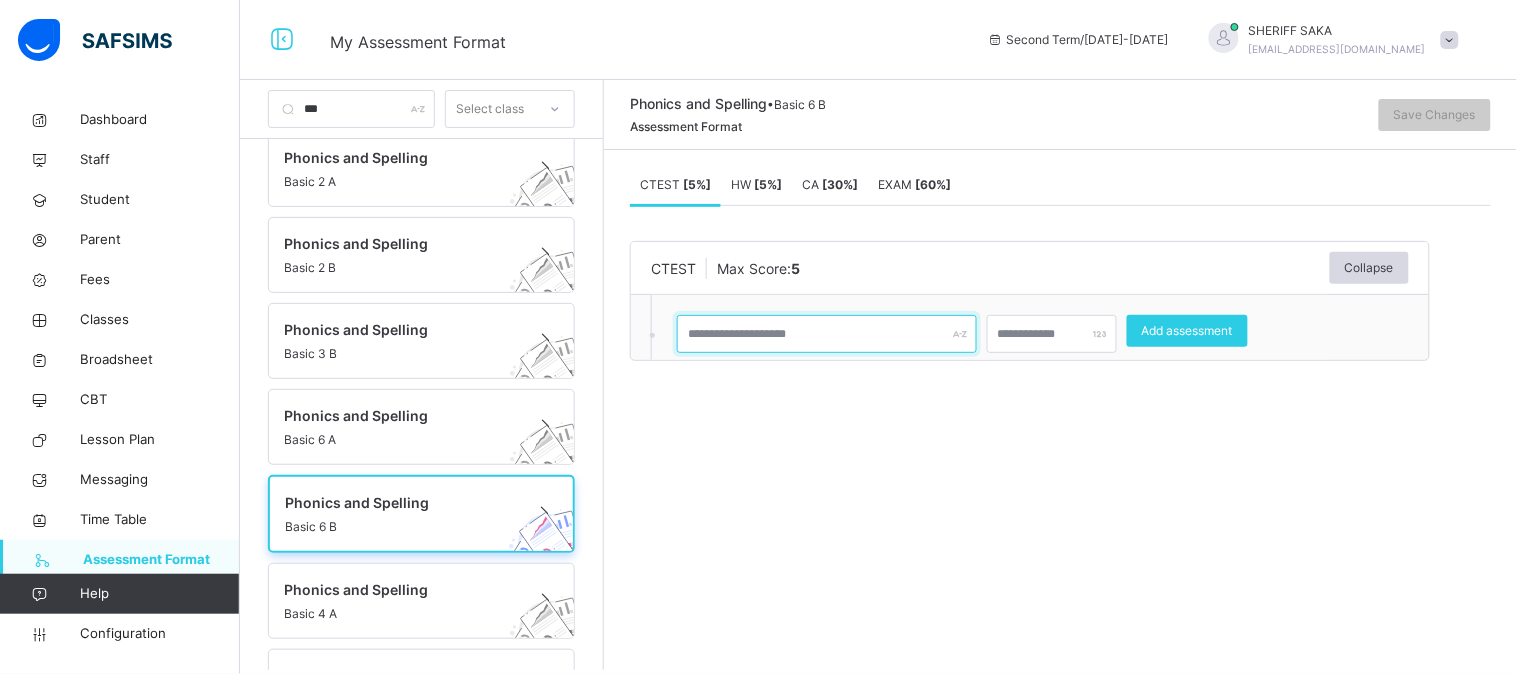 click at bounding box center (827, 334) 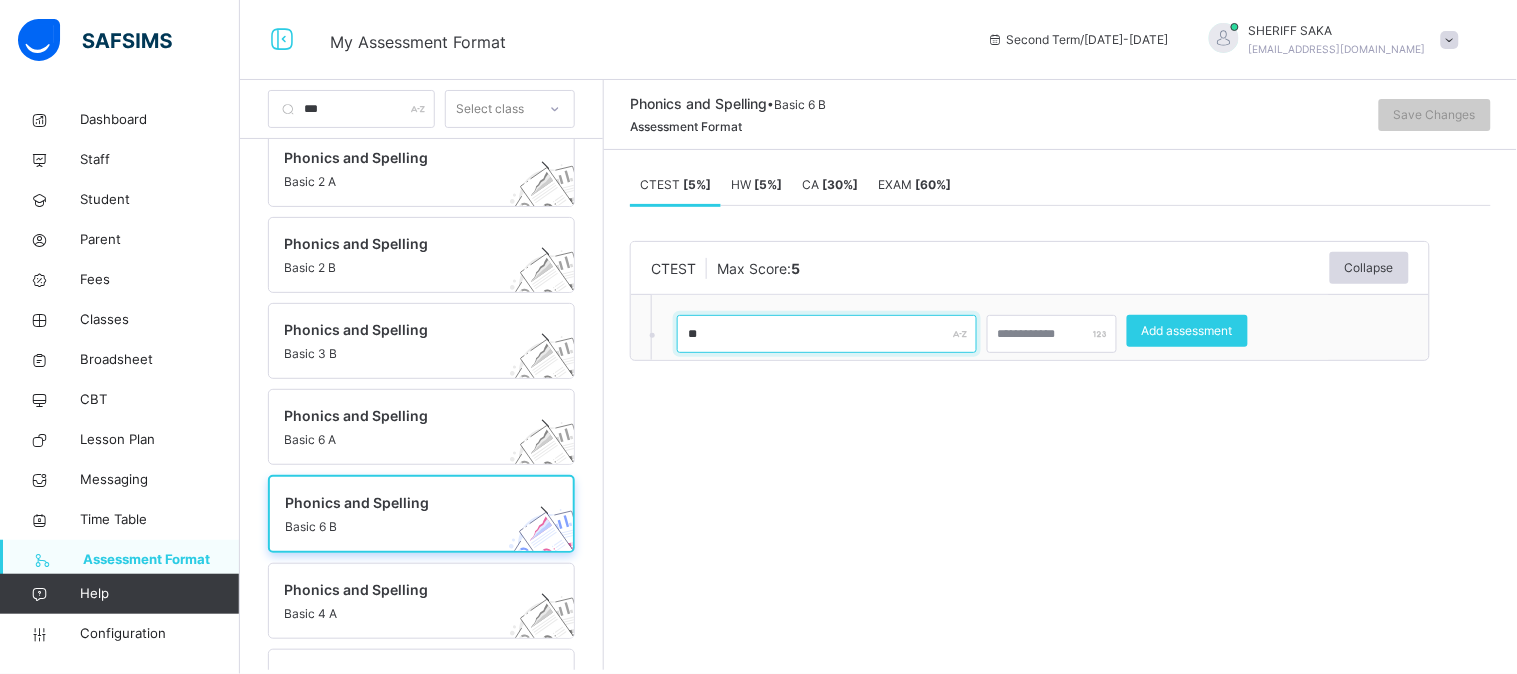type on "*" 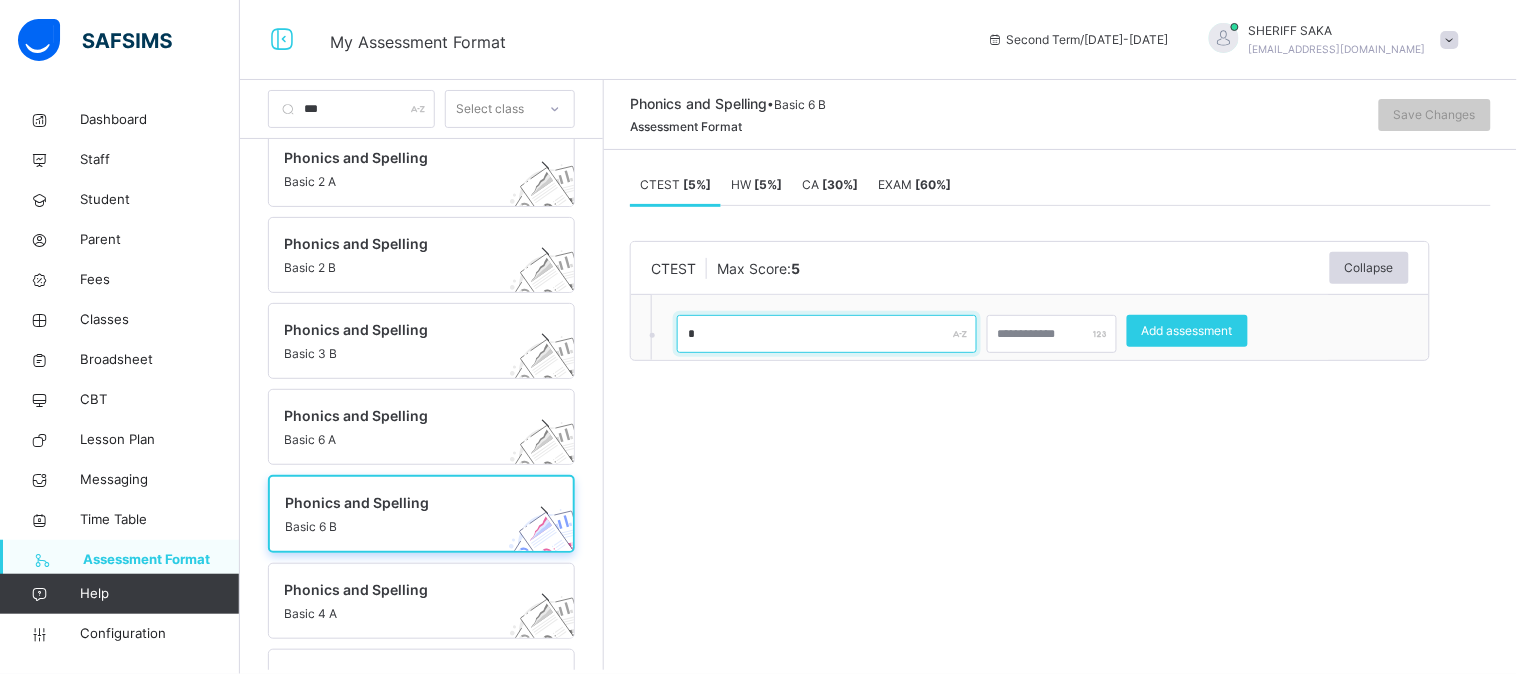 type 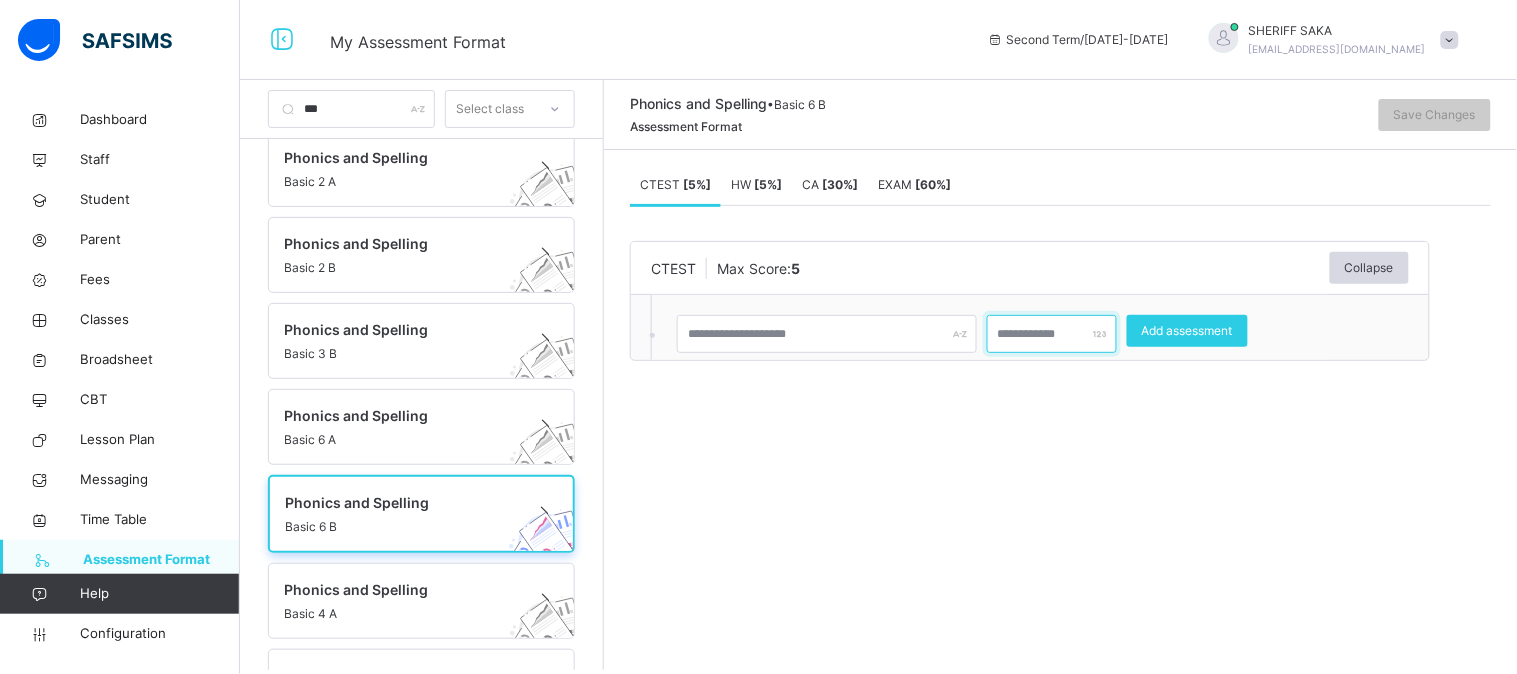click at bounding box center [1052, 334] 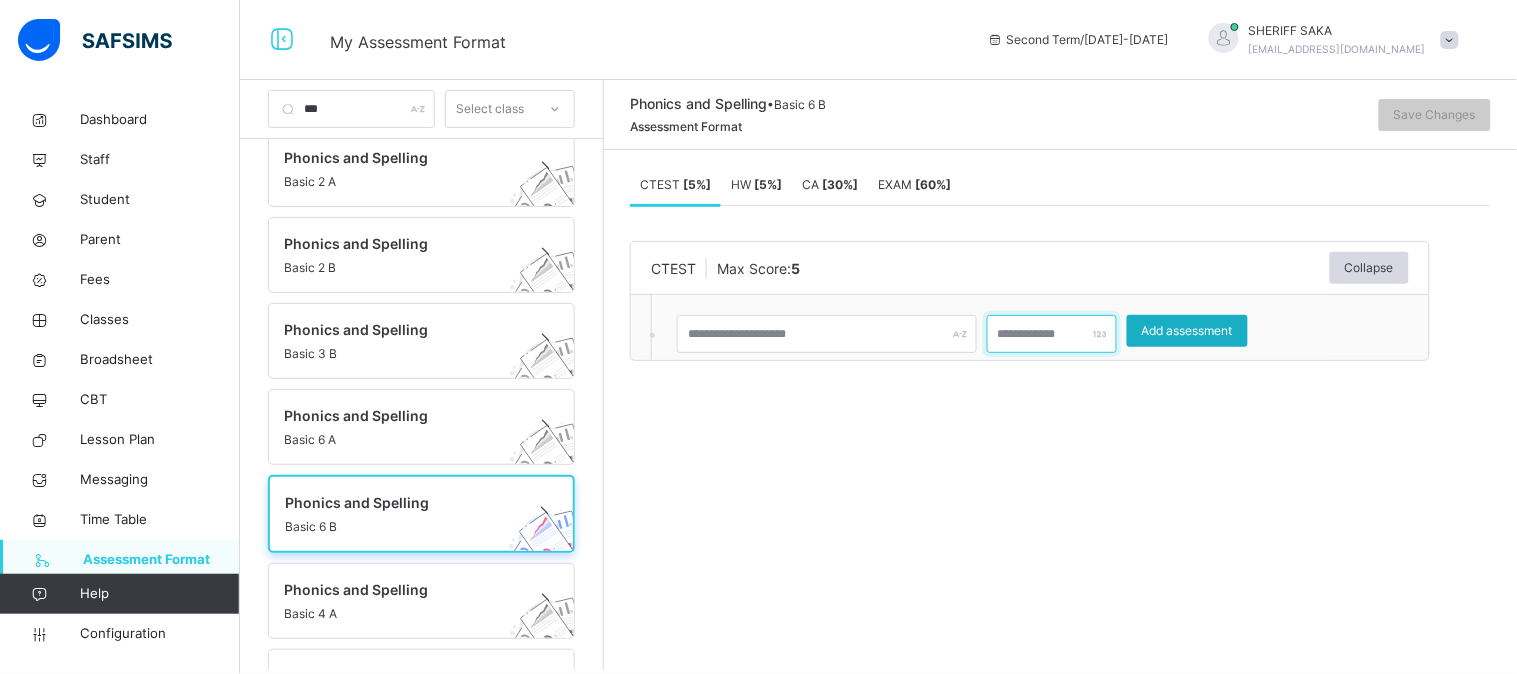 type on "*" 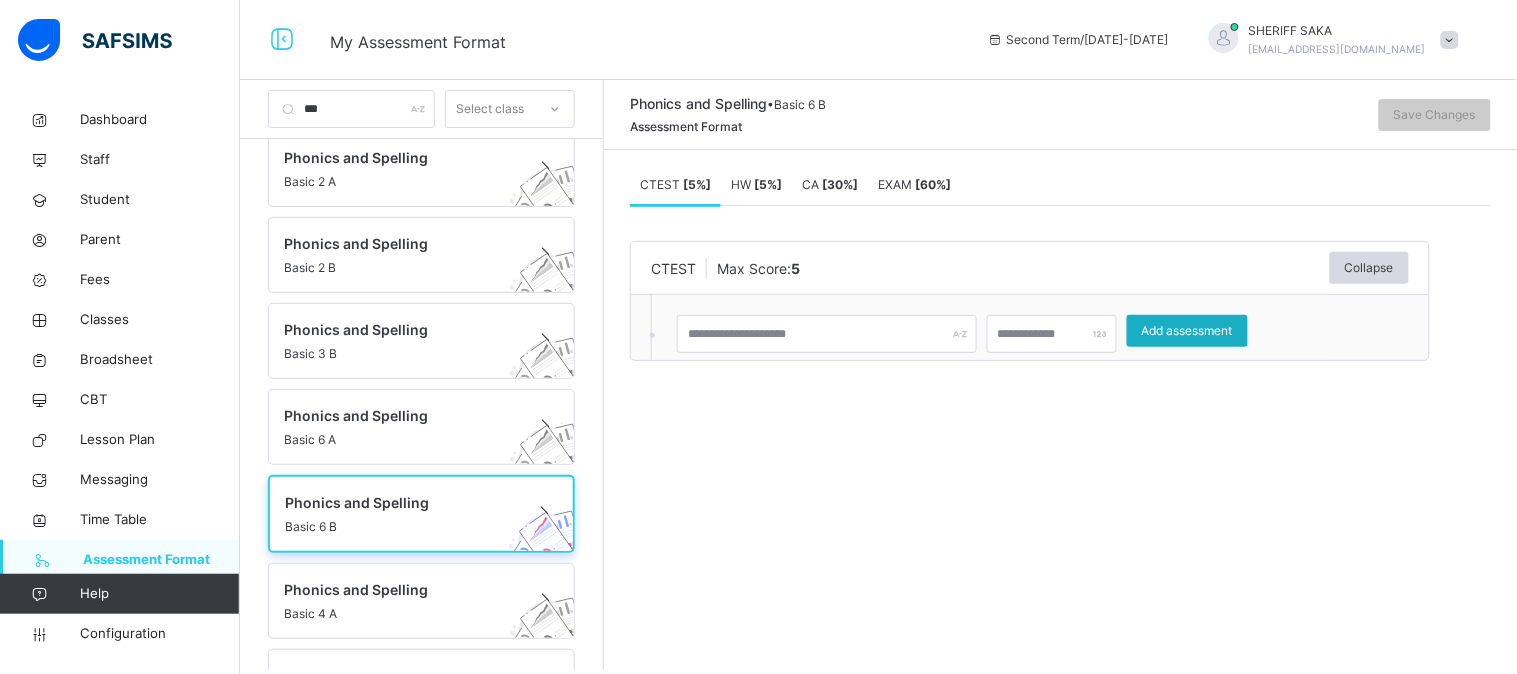 click on "Add assessment" at bounding box center (1187, 331) 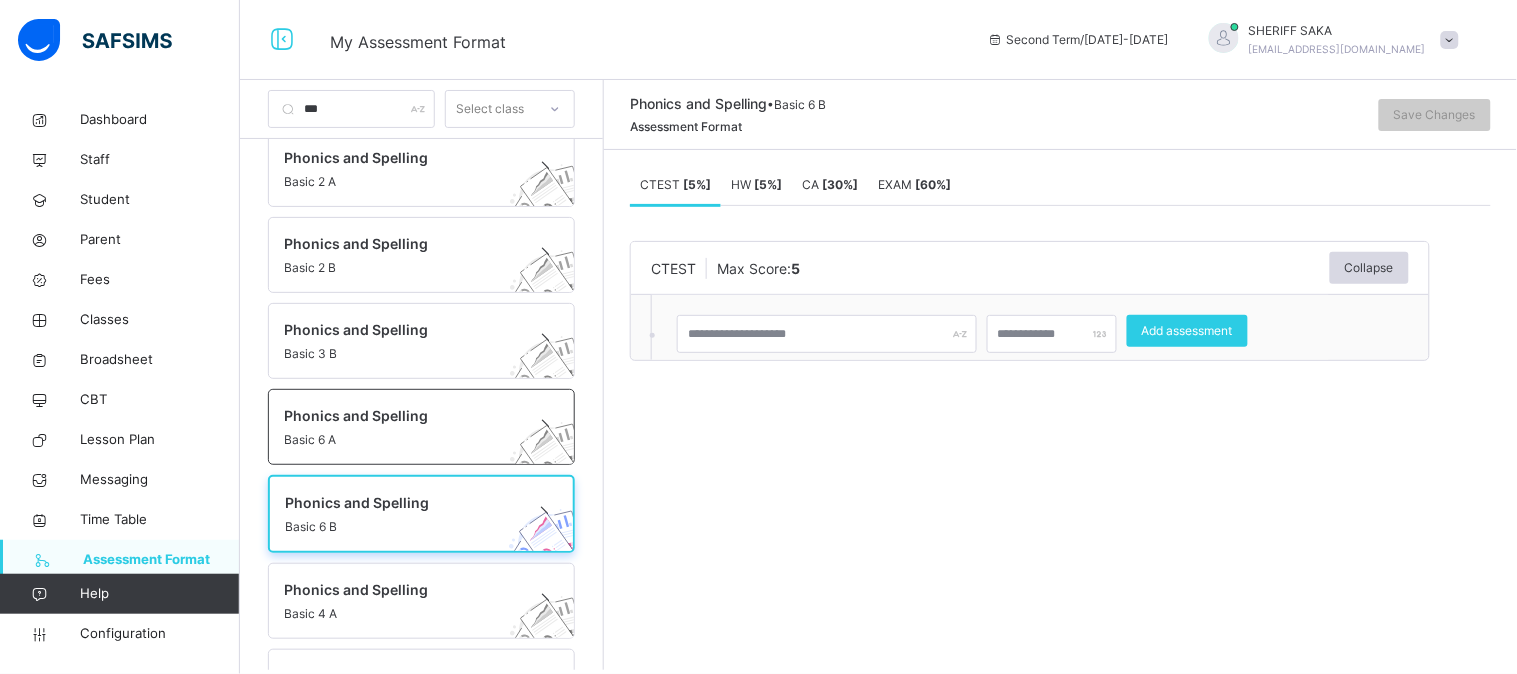 click on "Phonics and Spelling" at bounding box center [402, 415] 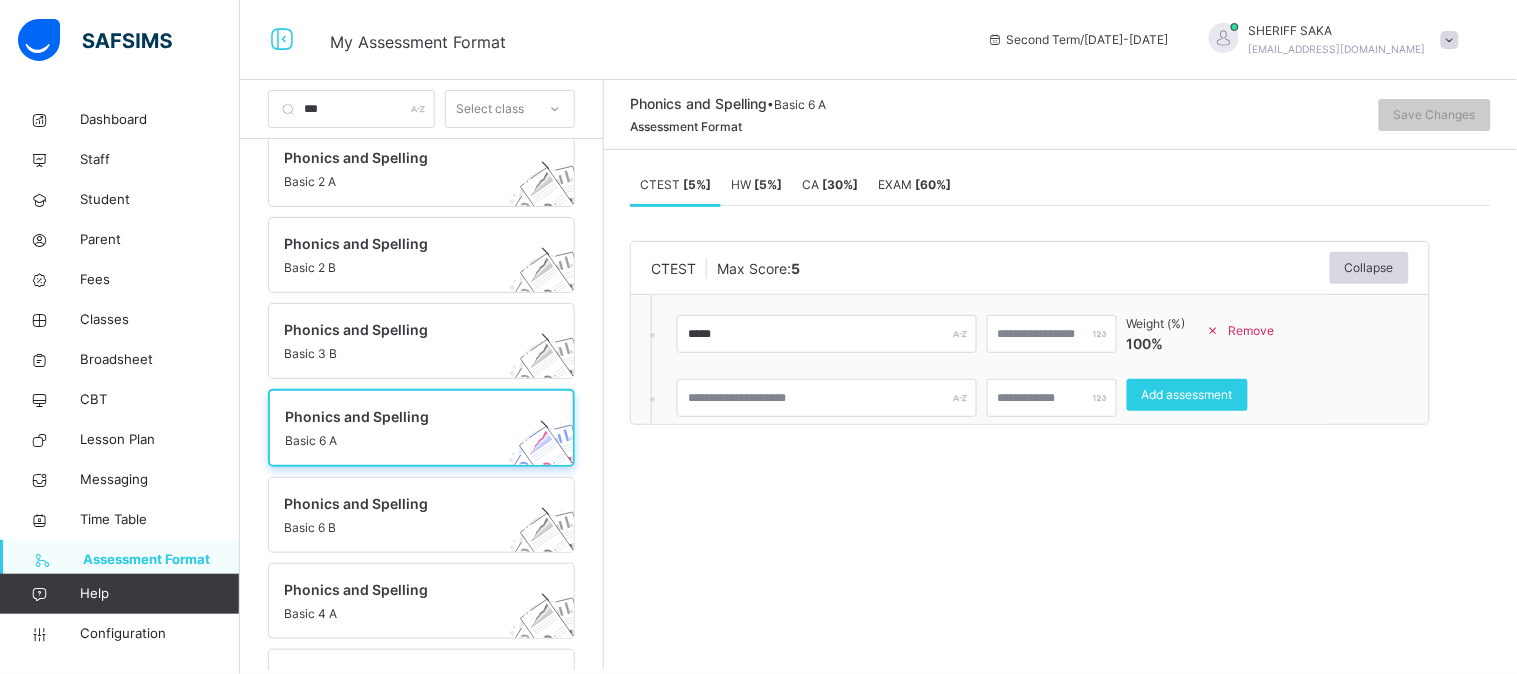 click on "HW   [ 5 %]" at bounding box center (756, 185) 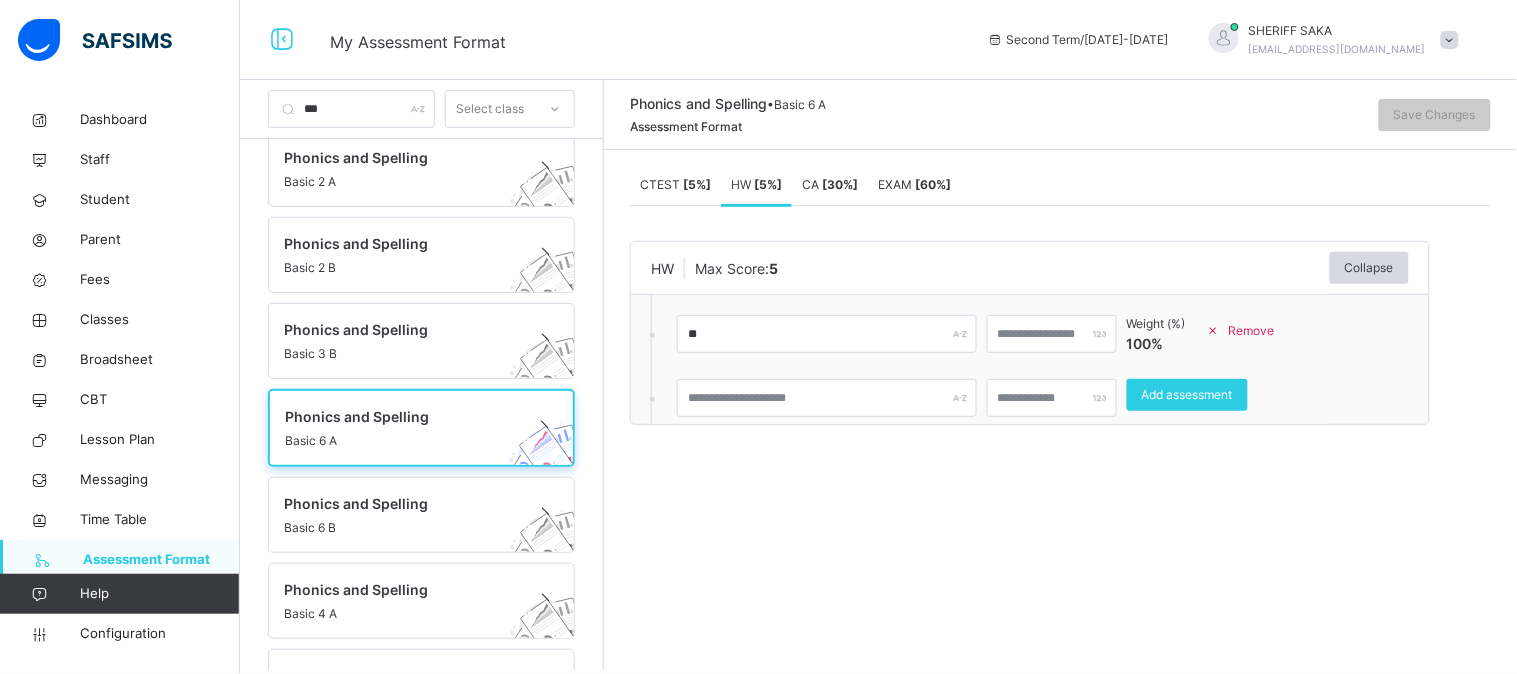 click on "CA   [ 30 %]" at bounding box center [830, 185] 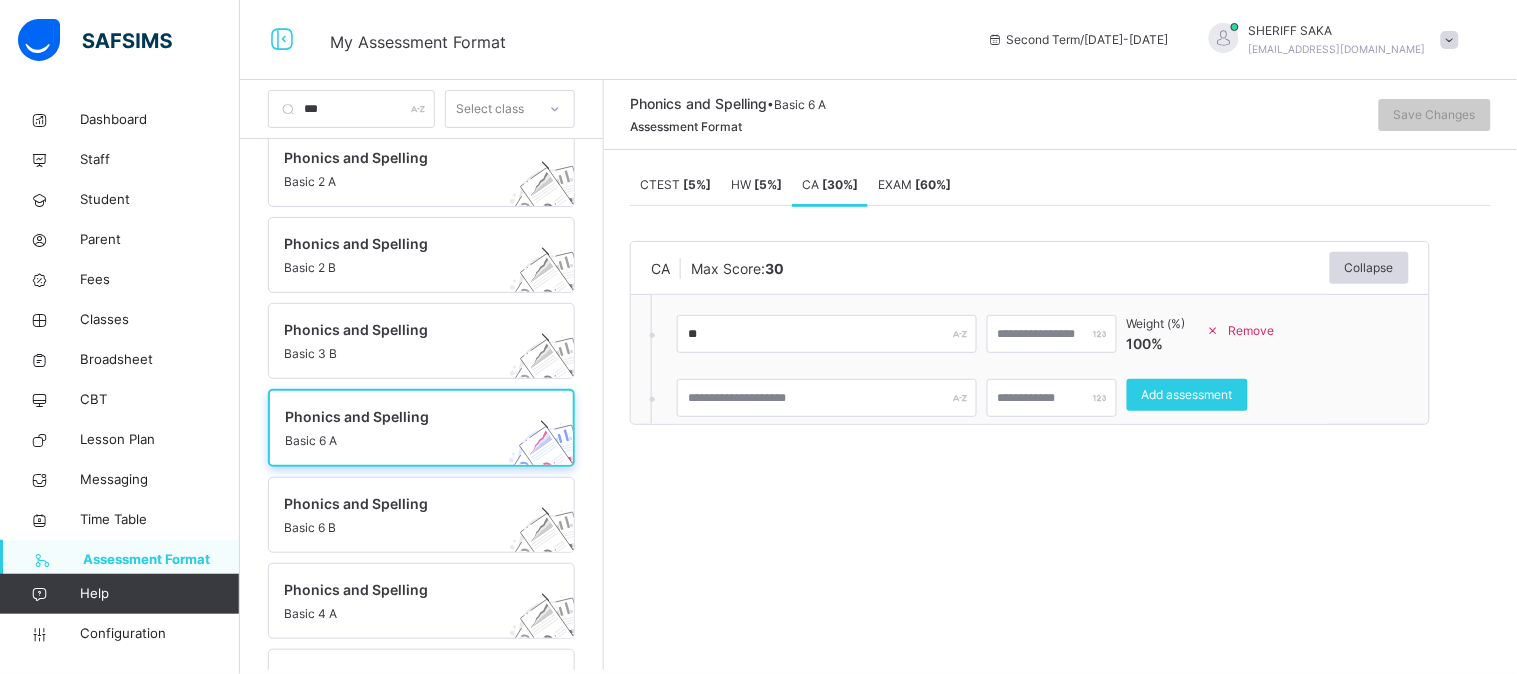 click on "[ 60 %]" at bounding box center (933, 184) 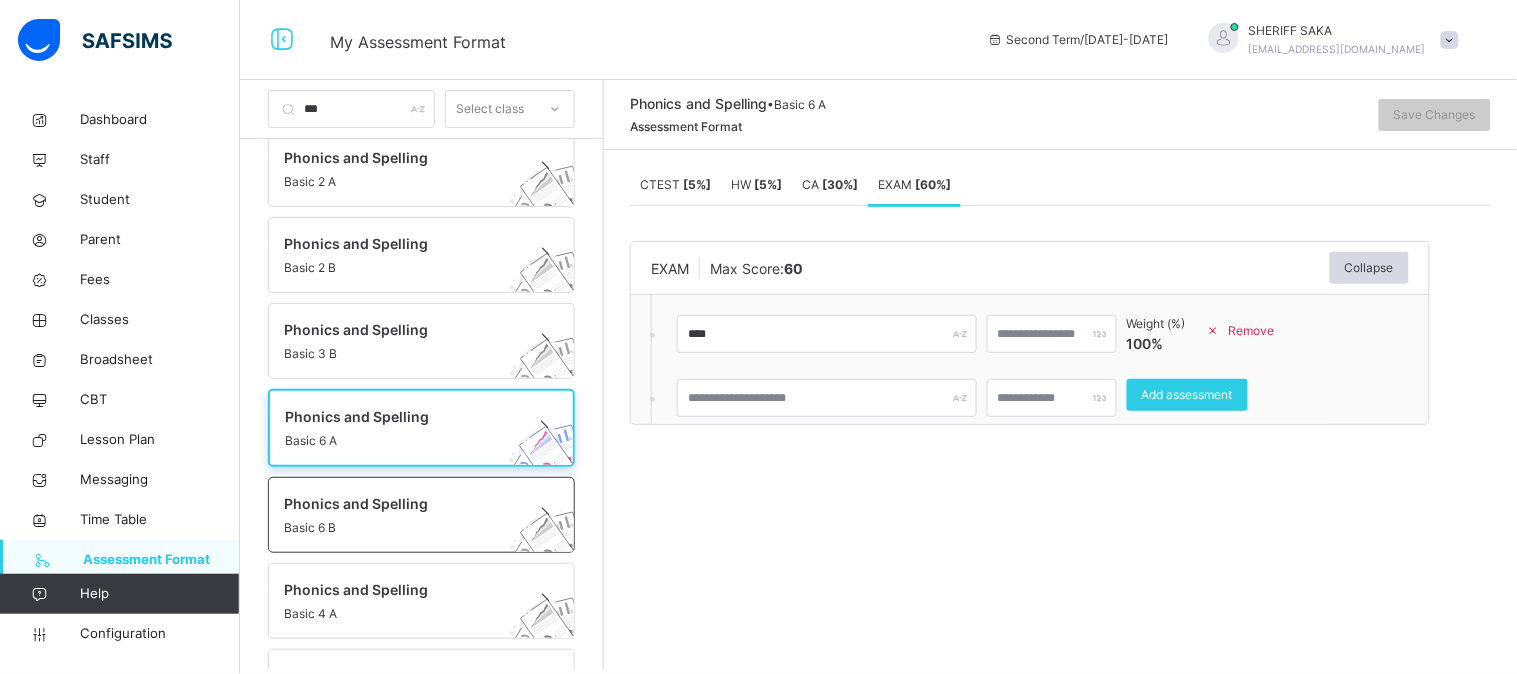 click on "Phonics and Spelling" at bounding box center (402, 503) 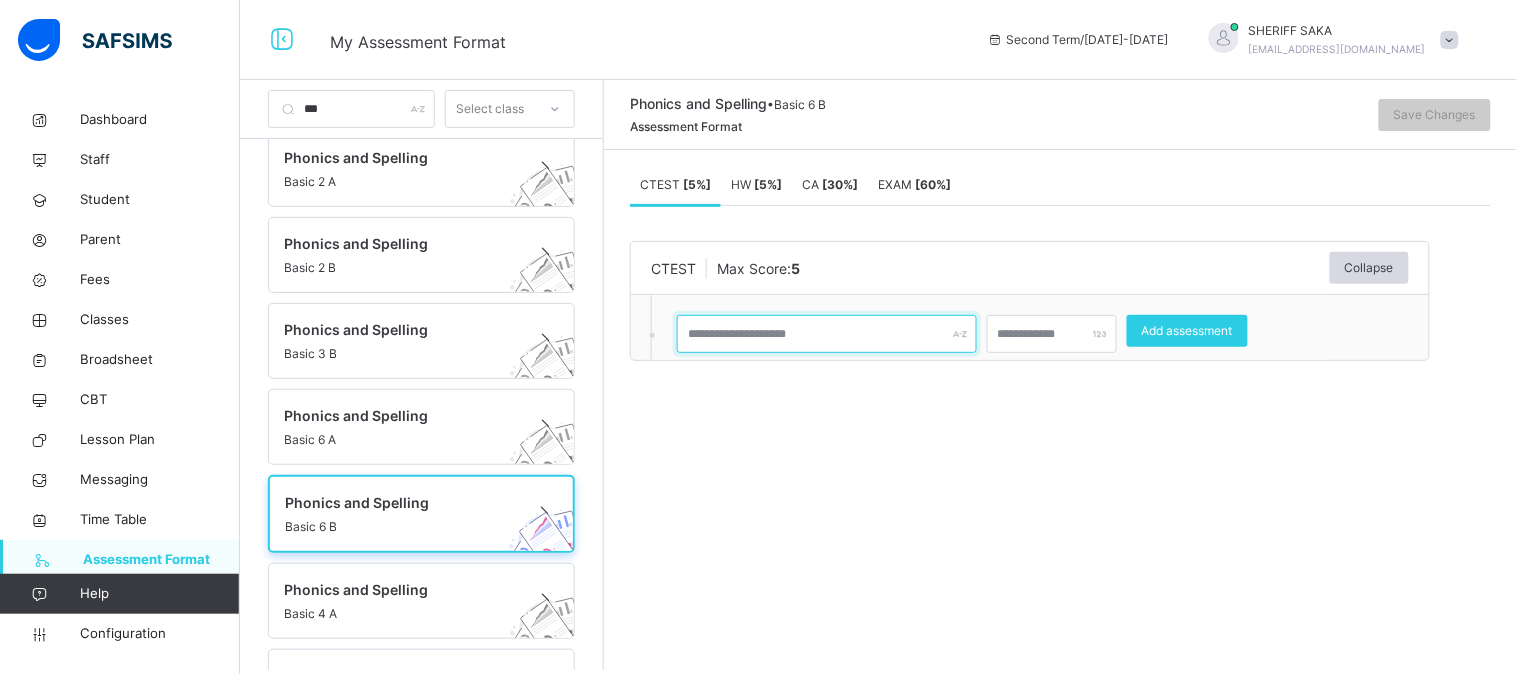 click at bounding box center [827, 334] 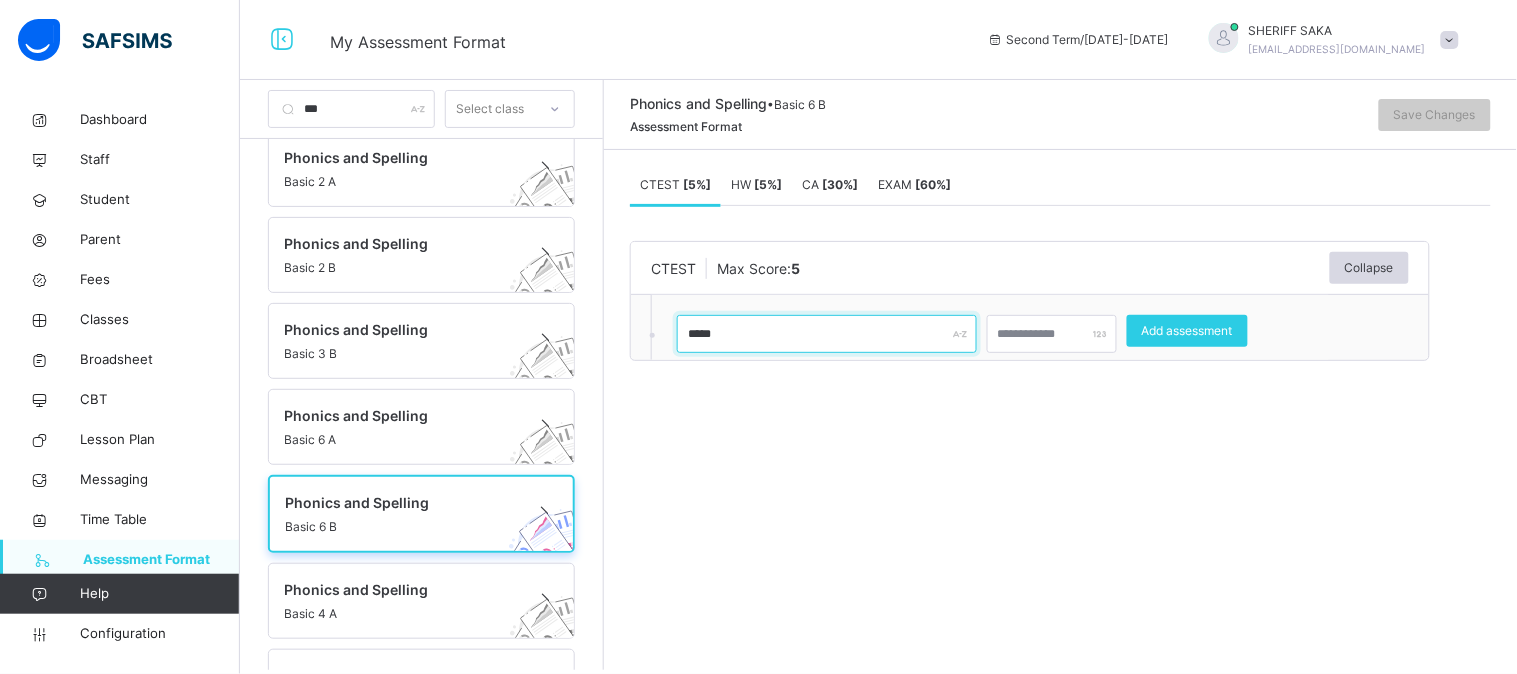 type on "*****" 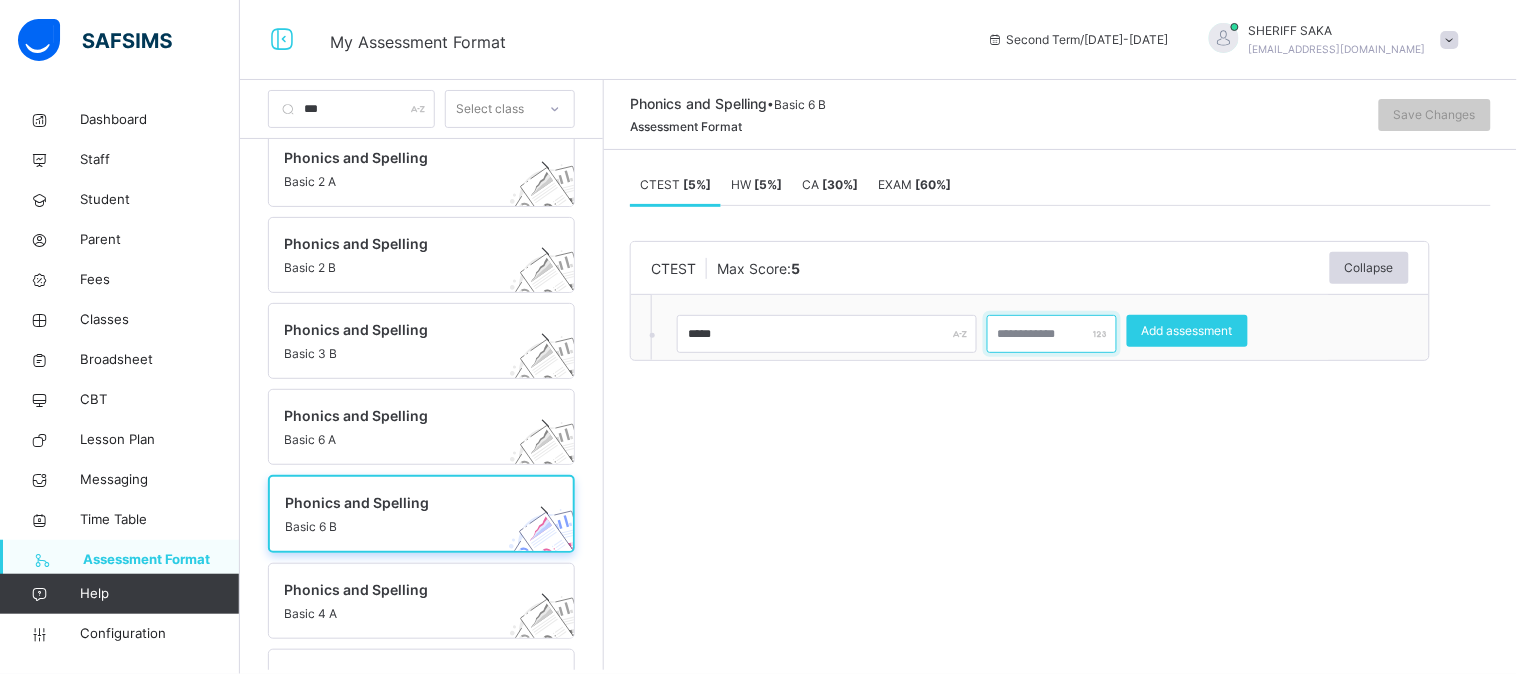 click at bounding box center (1052, 334) 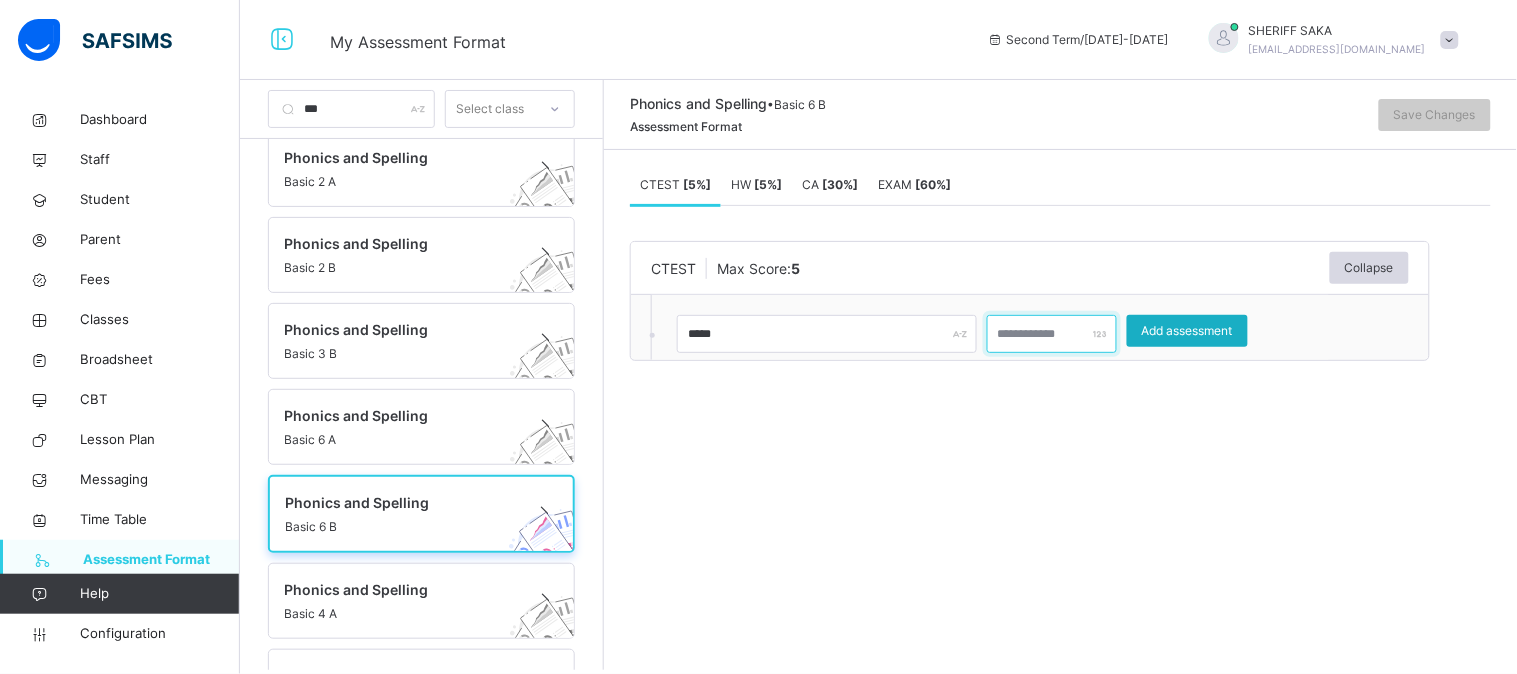 type on "*" 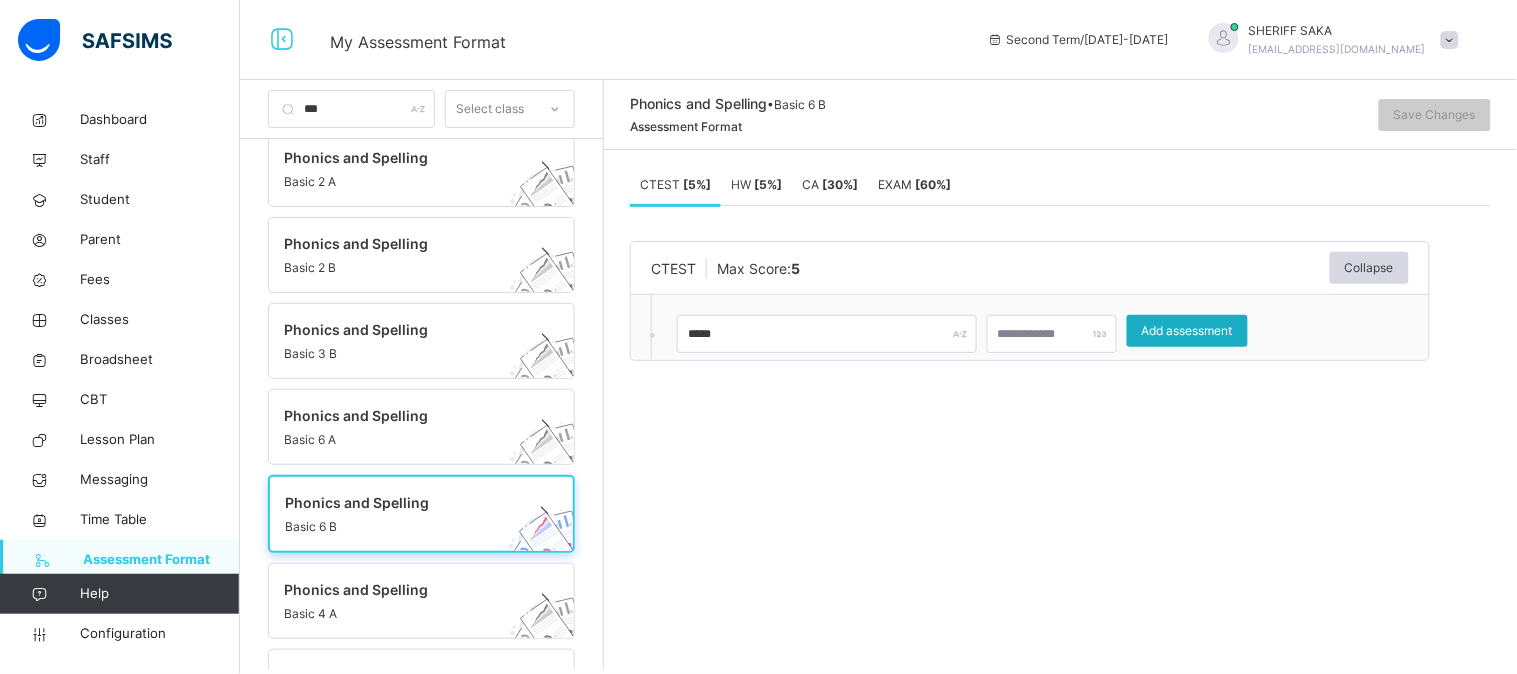 click on "Add assessment" at bounding box center [1187, 331] 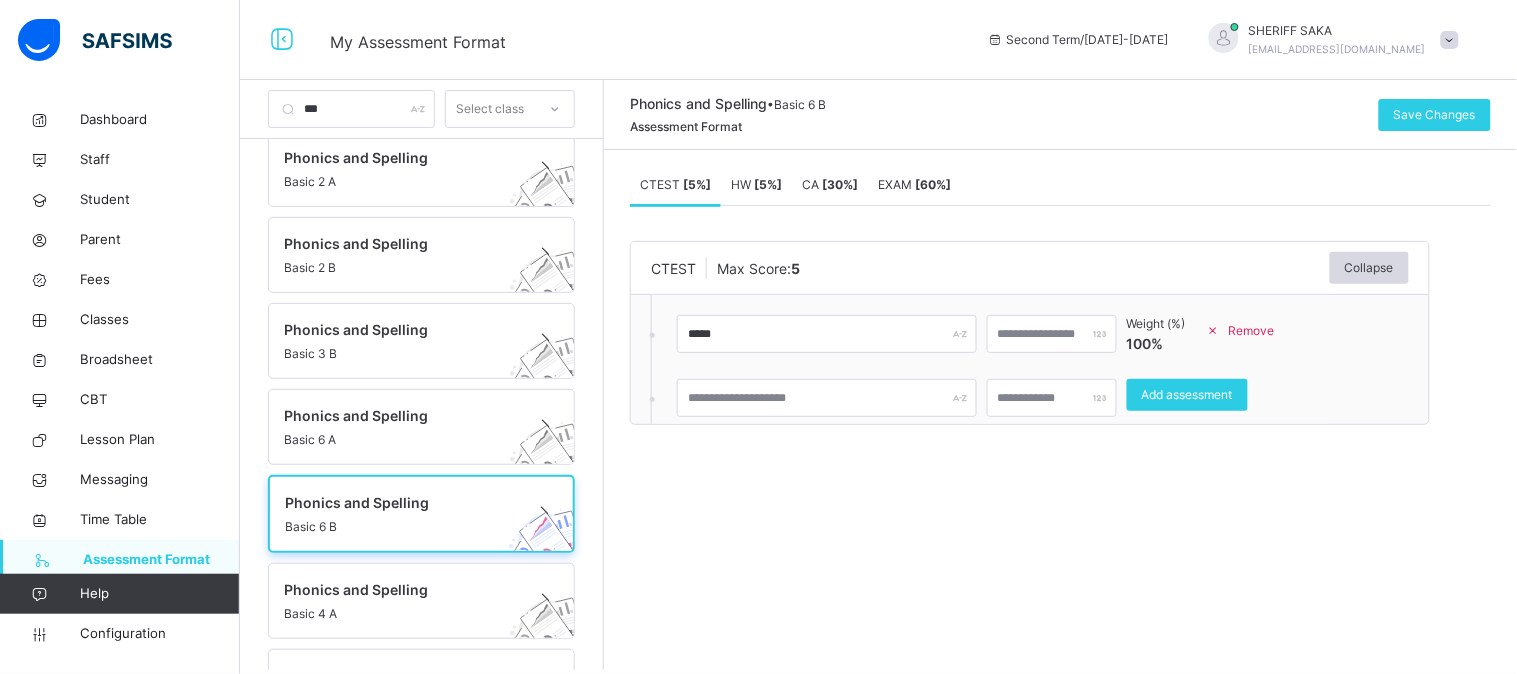 click on "[ 5 %]" at bounding box center [768, 184] 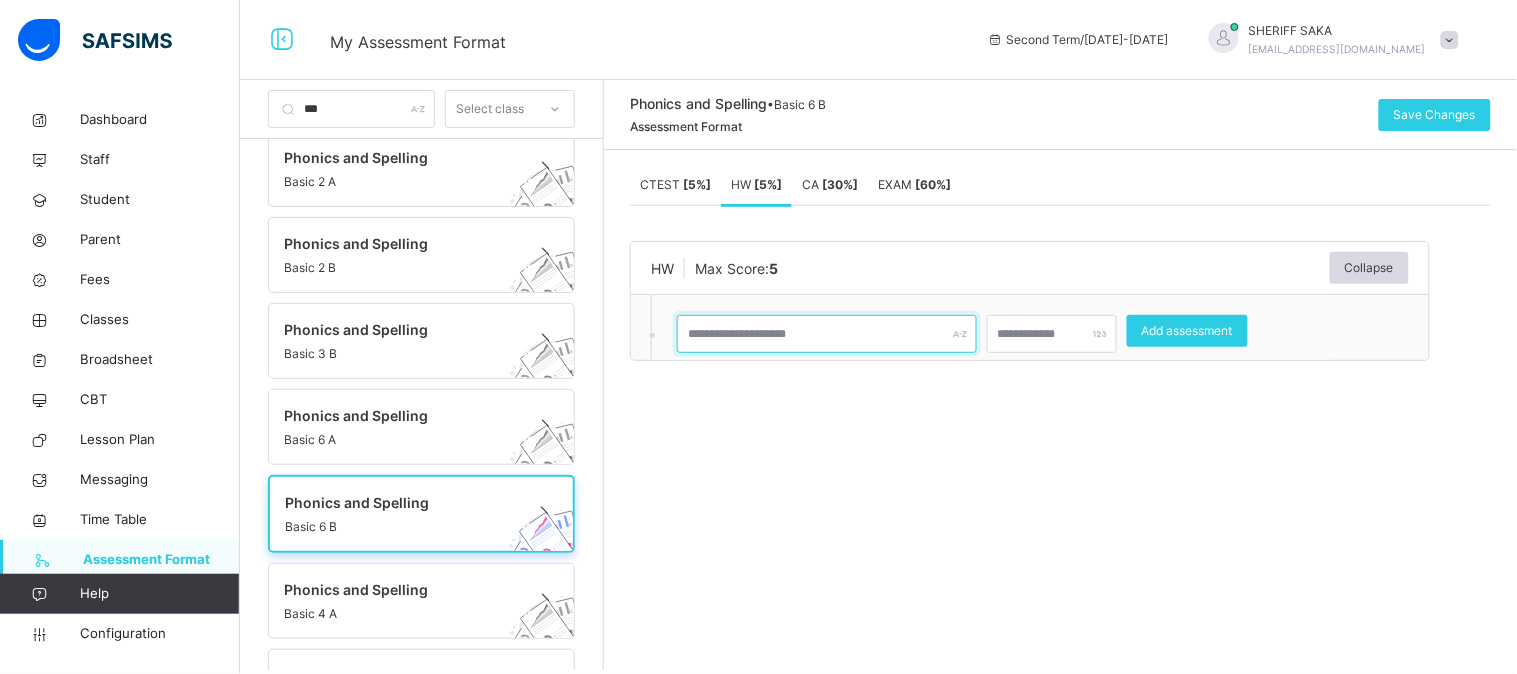 click at bounding box center (827, 334) 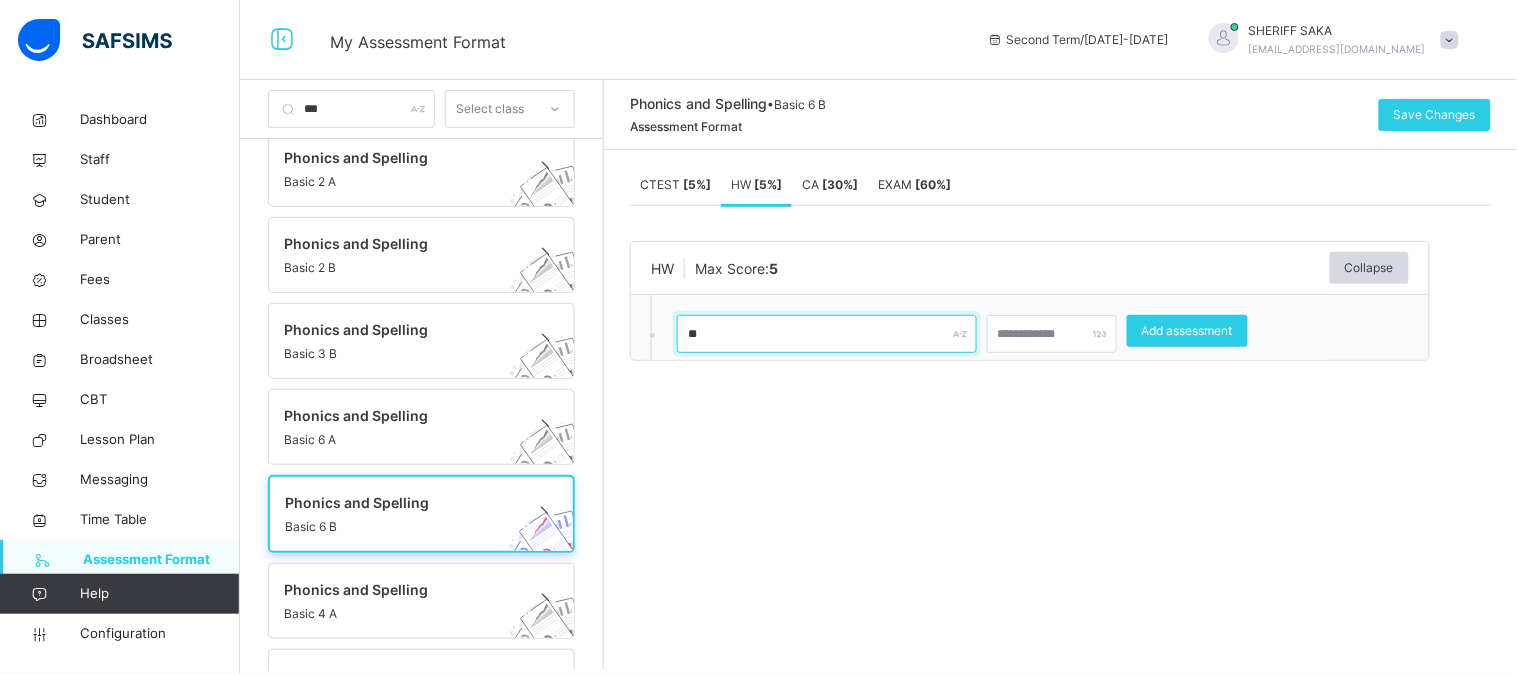 type on "**" 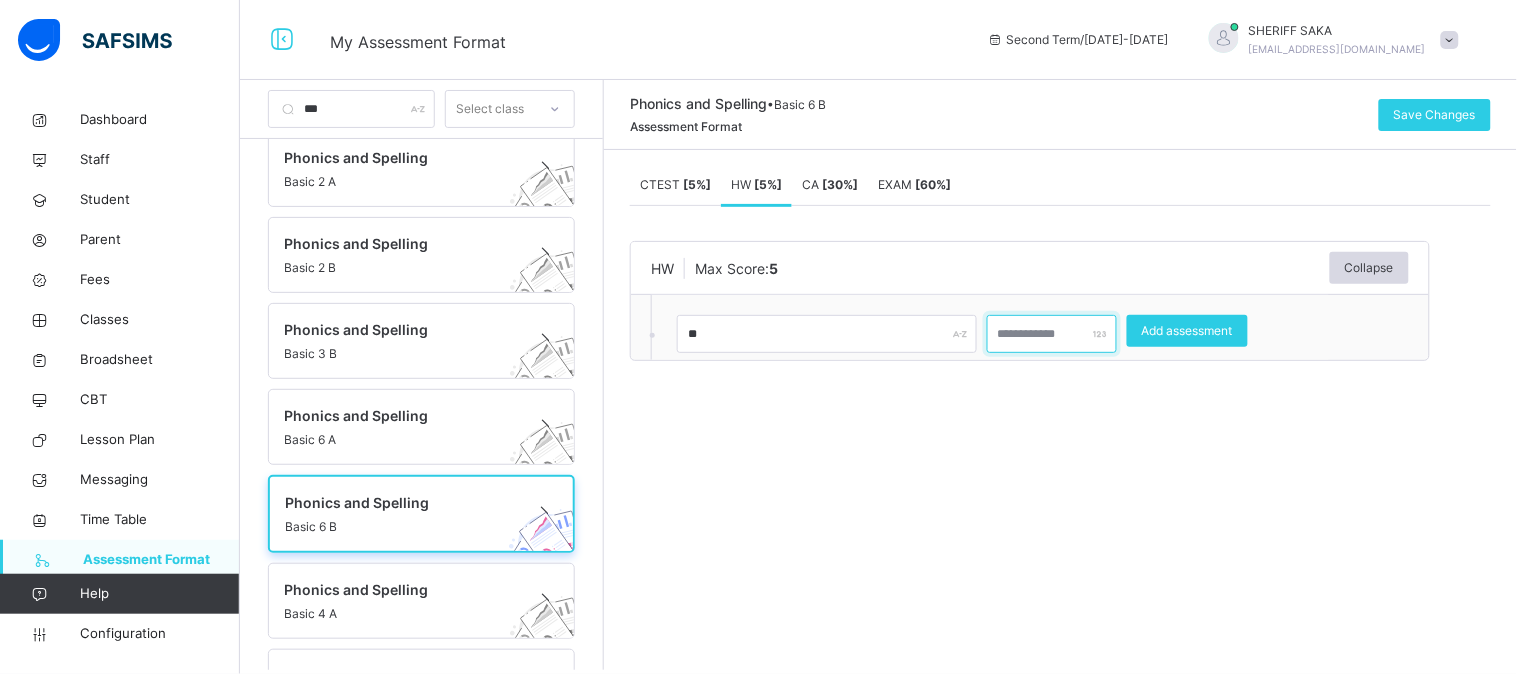 click at bounding box center [1052, 334] 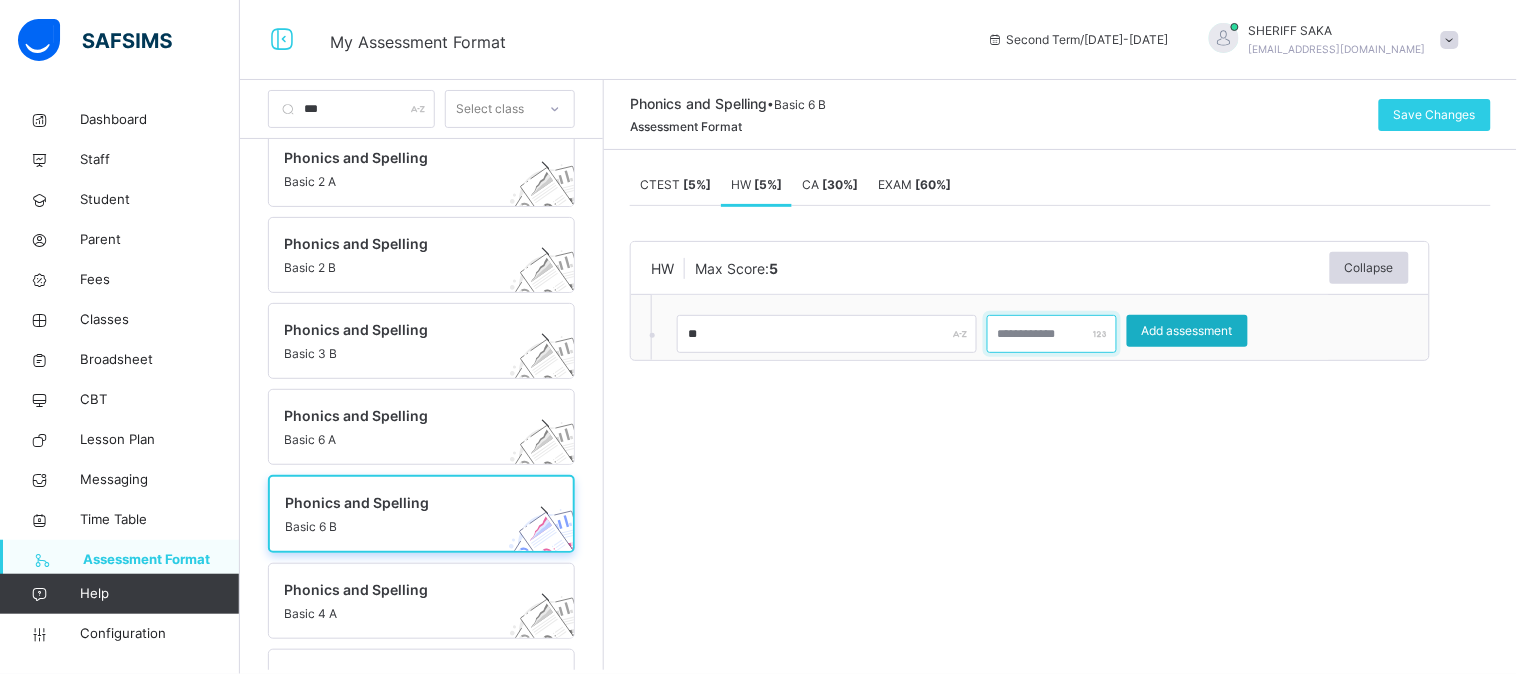 type on "*" 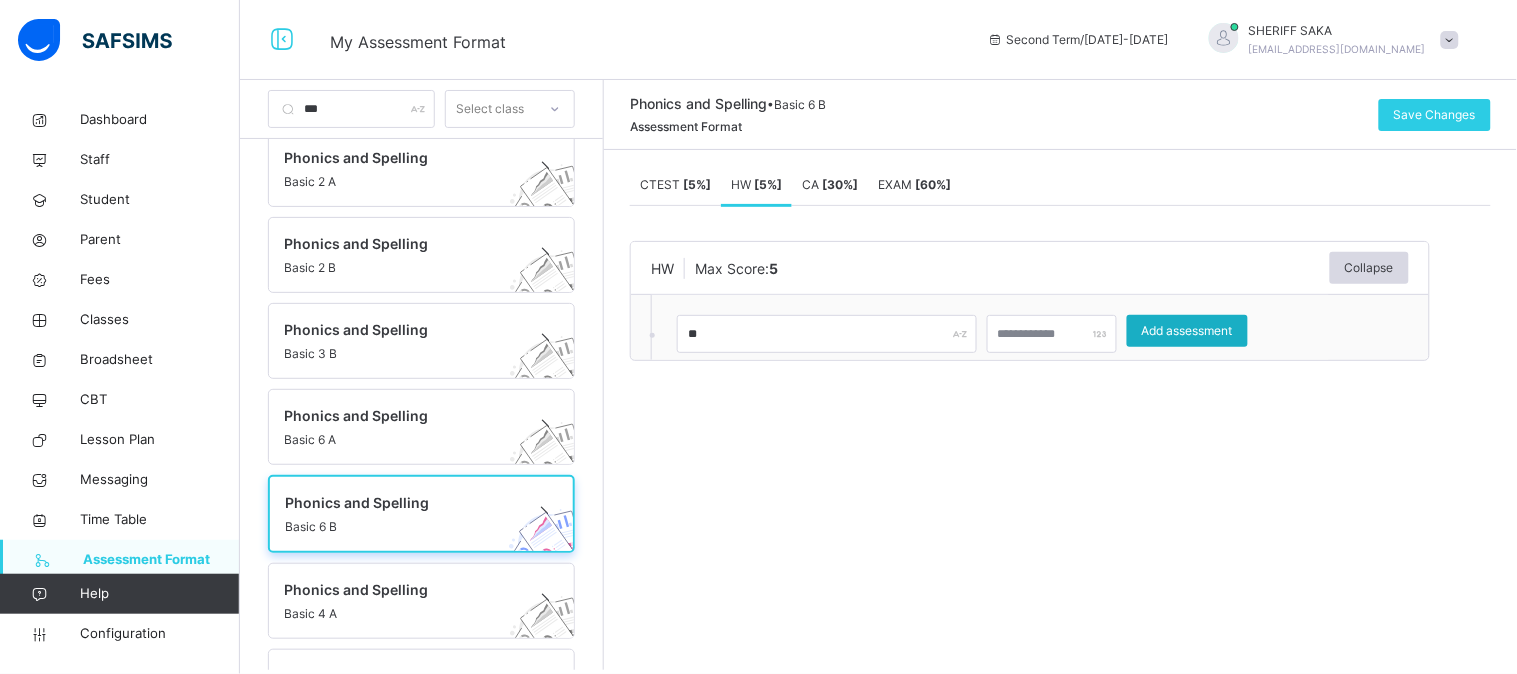click on "Add assessment" at bounding box center [1187, 331] 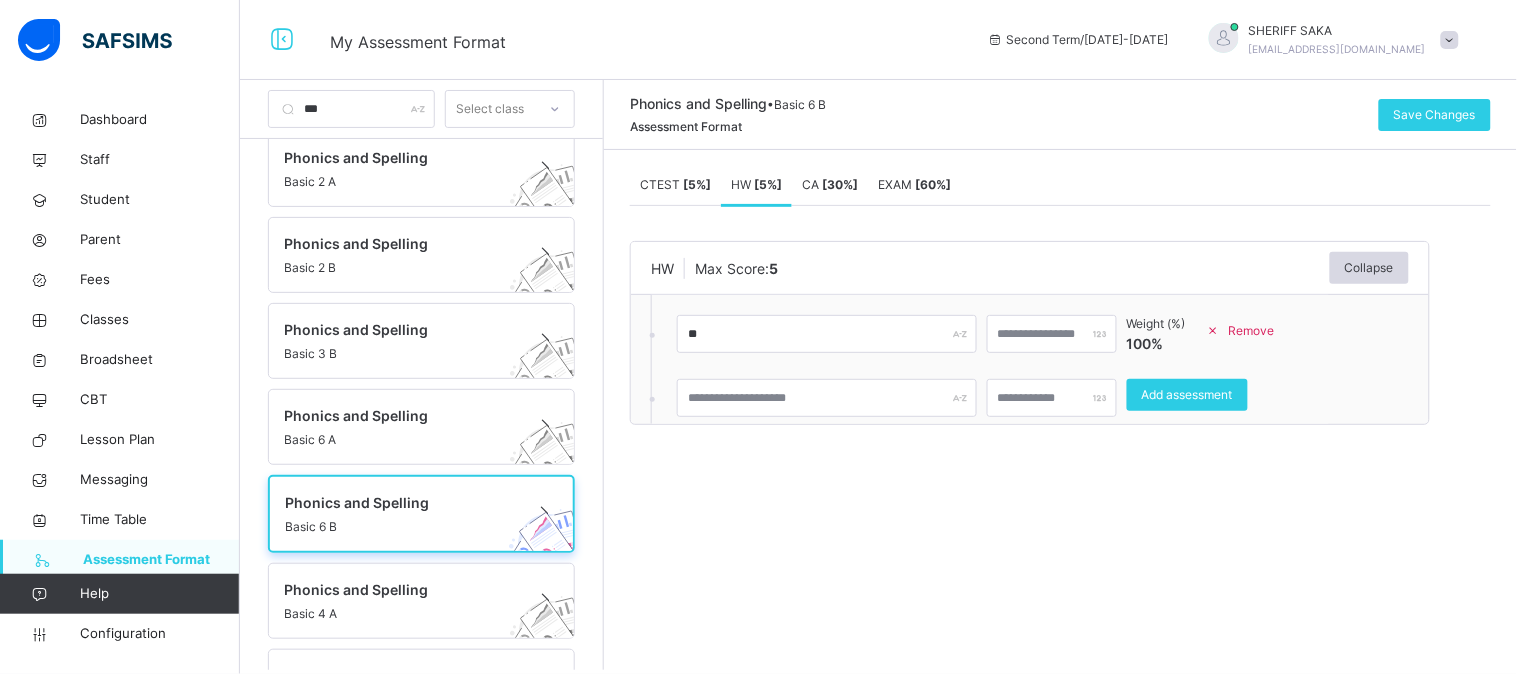 click on "[ 30 %]" at bounding box center [840, 184] 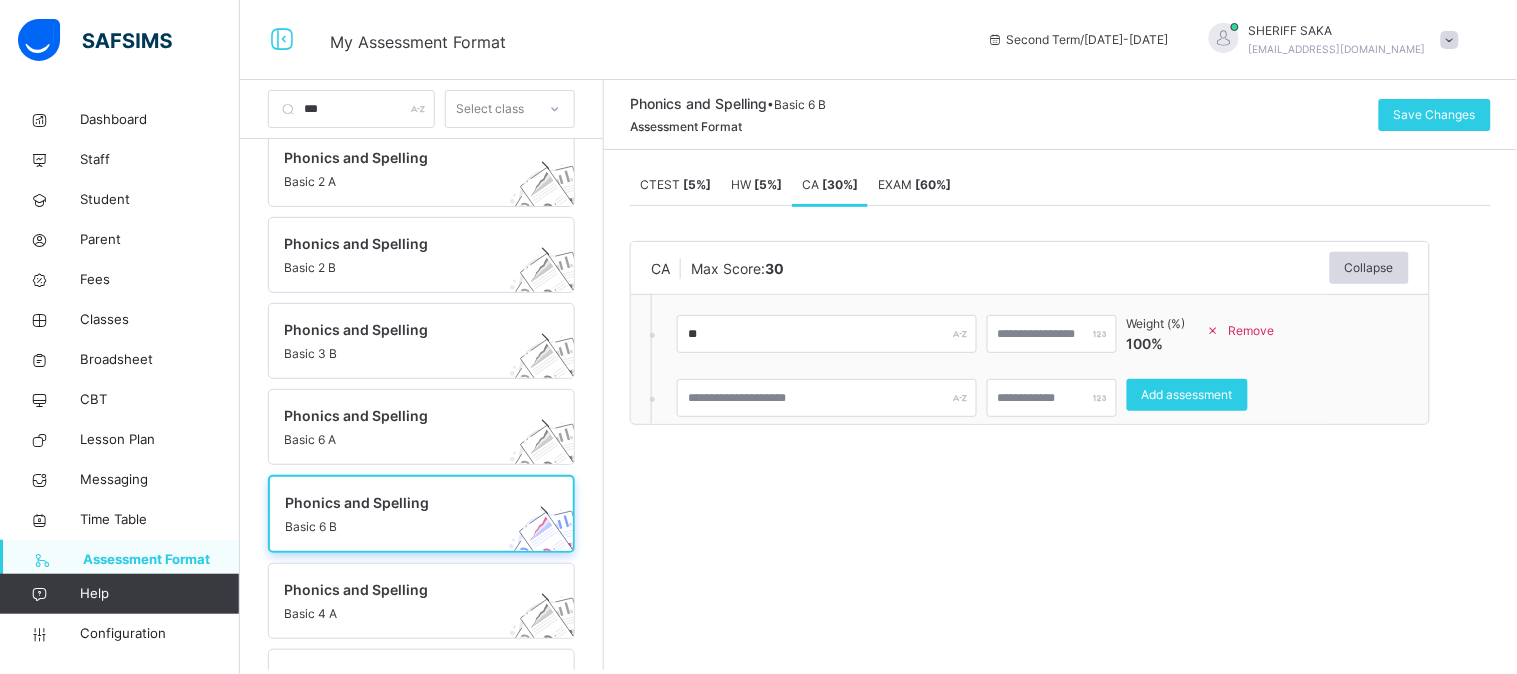 click on "EXAM   [ 60 %]" at bounding box center [914, 185] 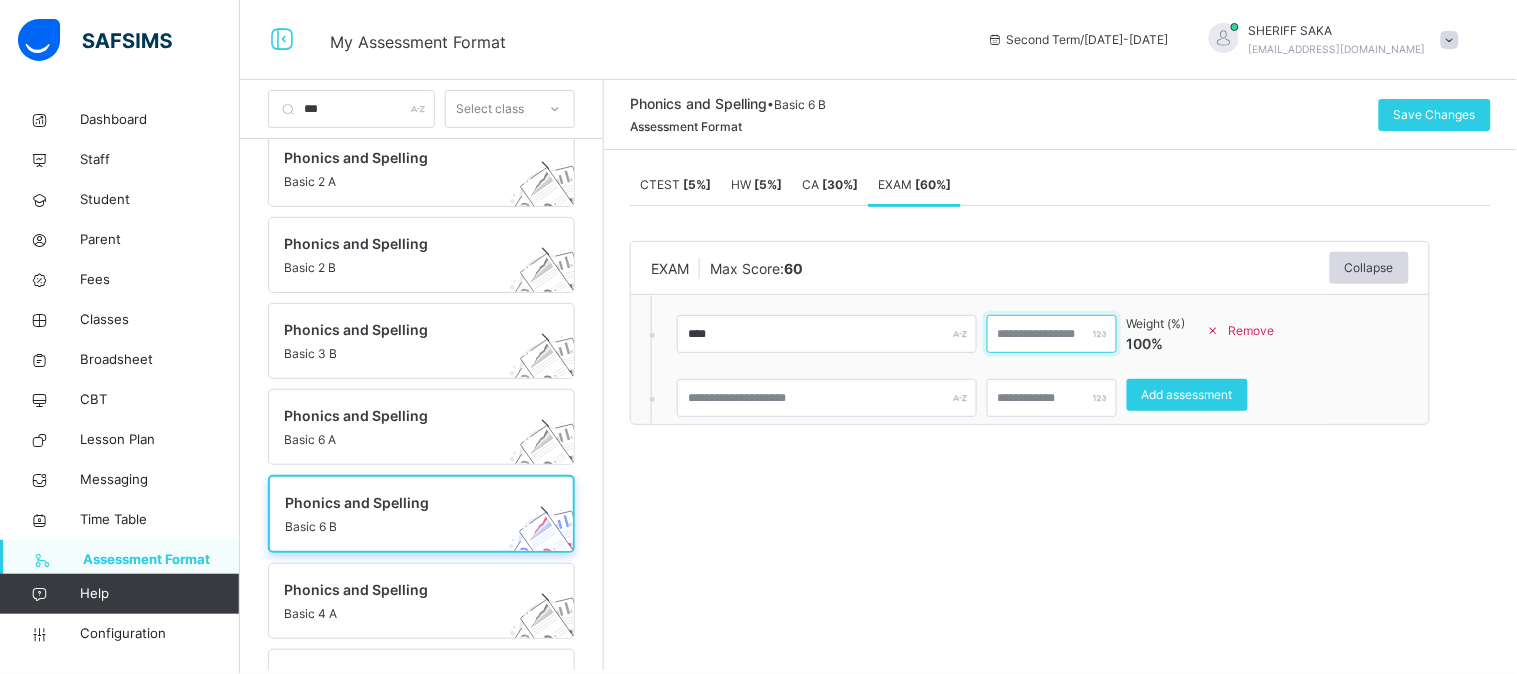 click on "**" at bounding box center [1052, 334] 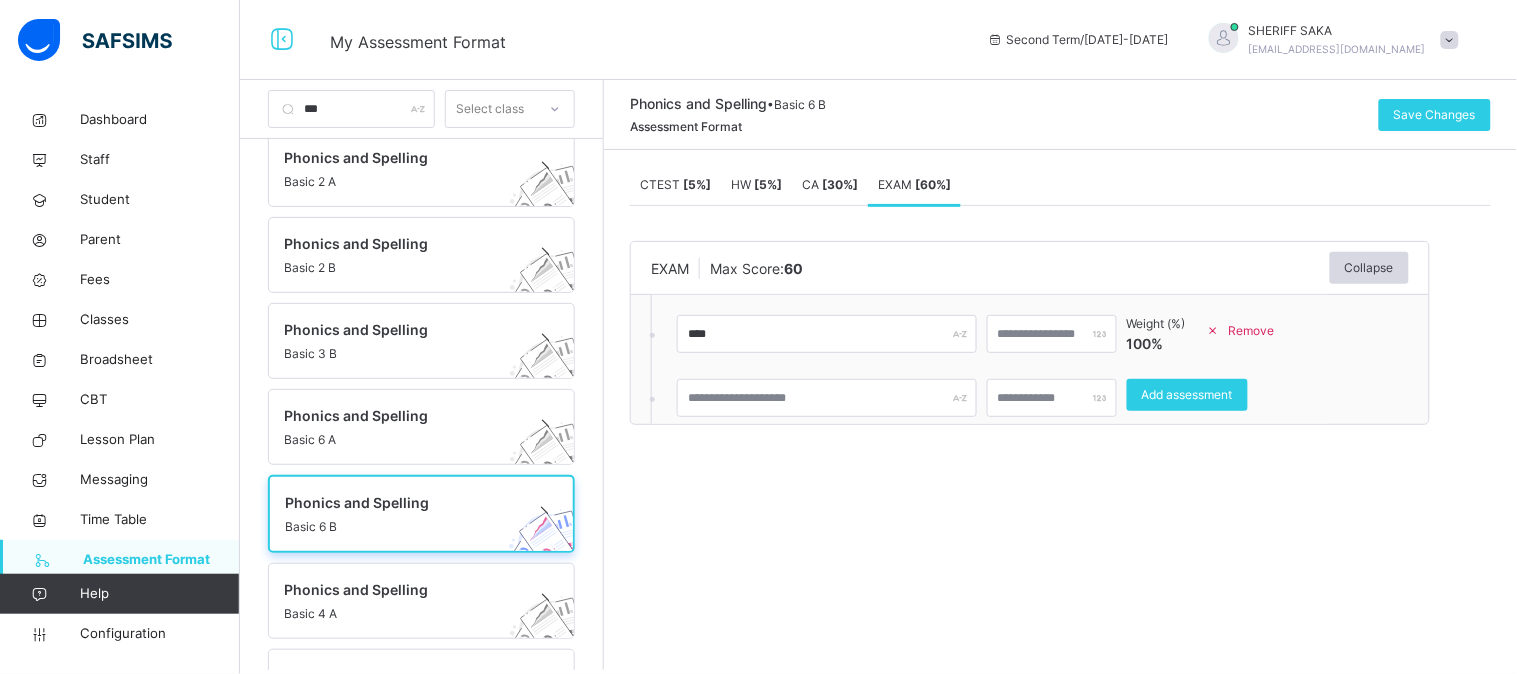 click on "**" at bounding box center (1052, 334) 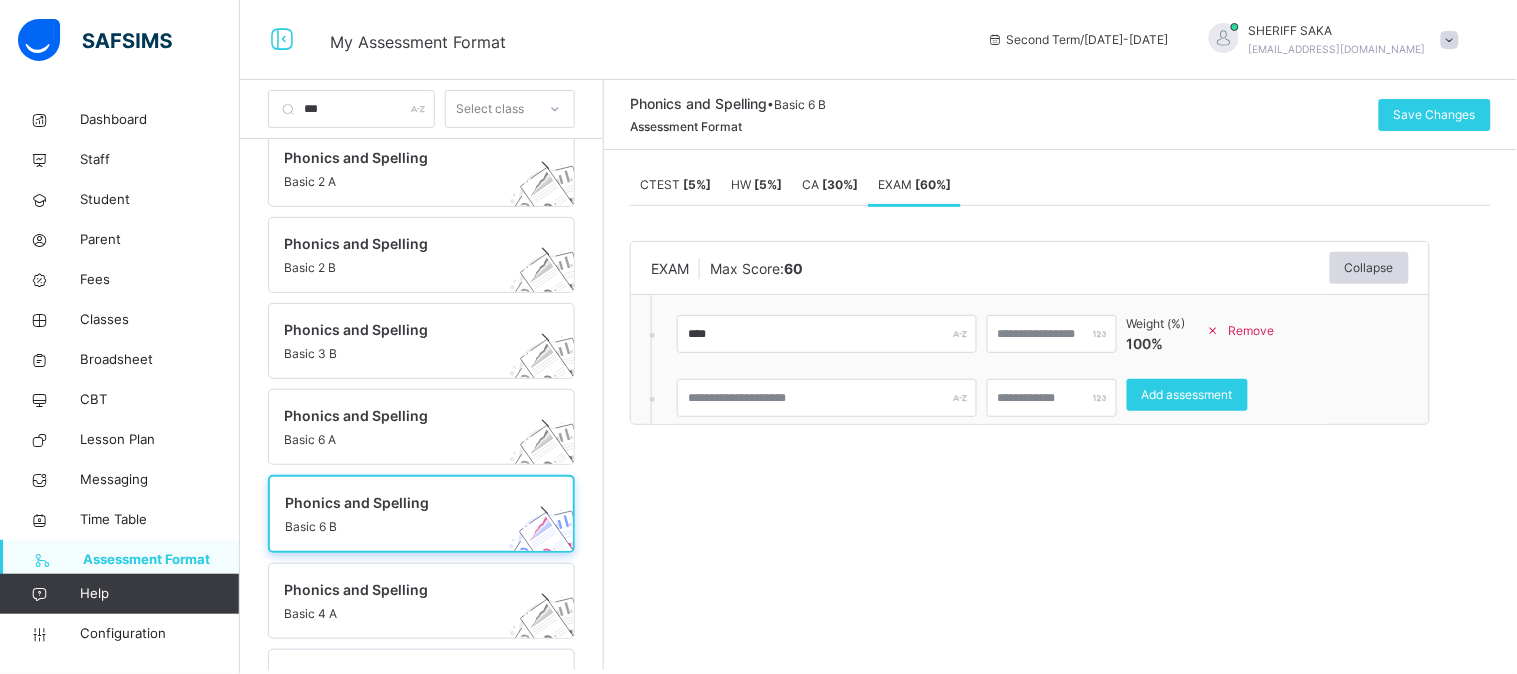 click on "CA   [ 30 %]" at bounding box center [830, 185] 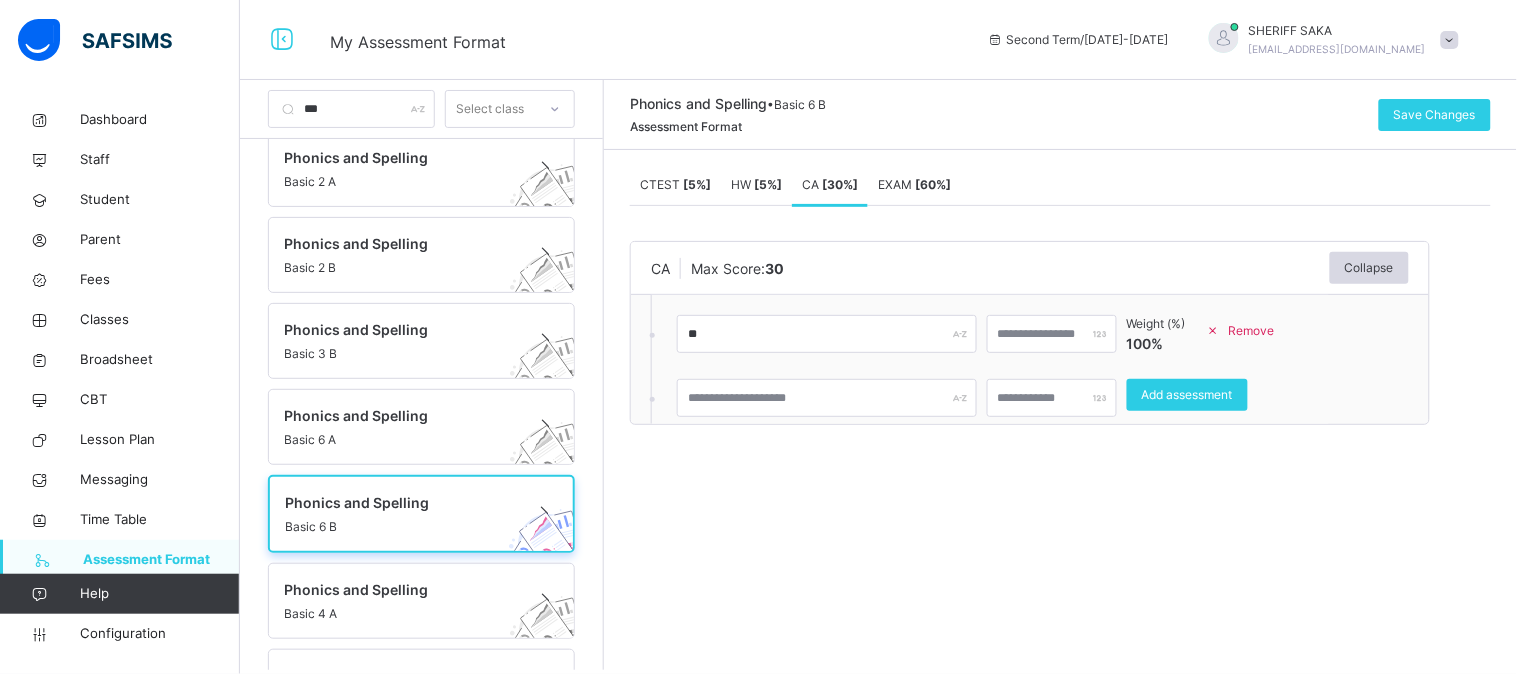 click on "HW   [ 5 %]" at bounding box center (756, 184) 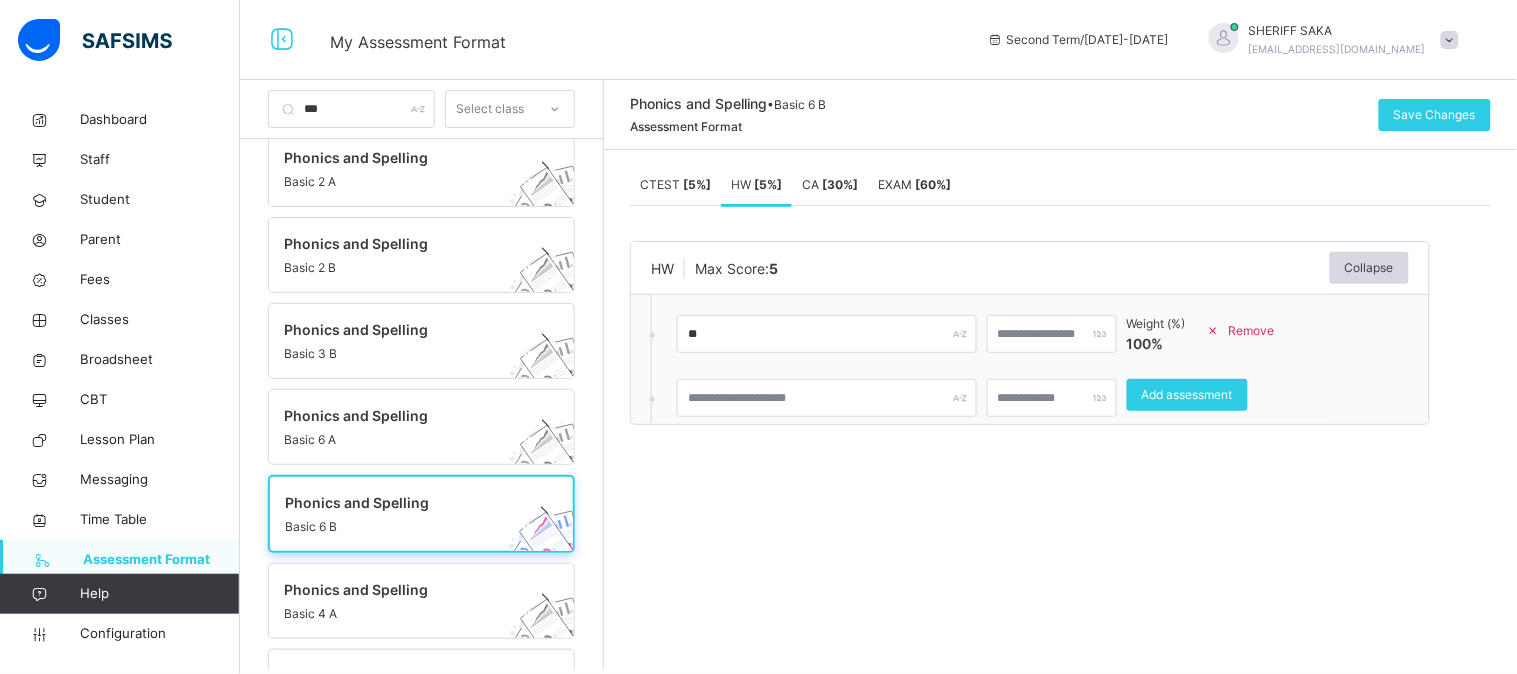 click on "CTEST   [ 5 %]" at bounding box center [675, 184] 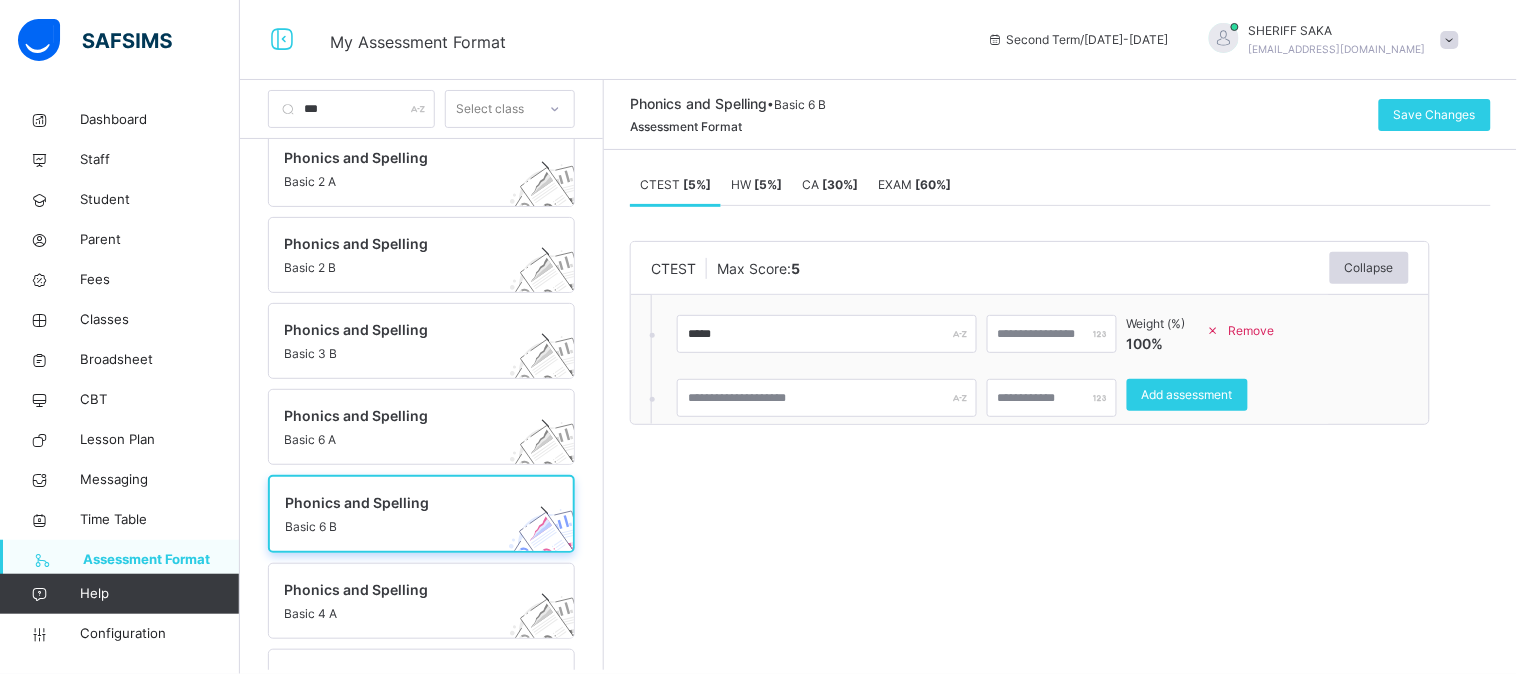 click on "HW   [ 5 %]" at bounding box center (756, 185) 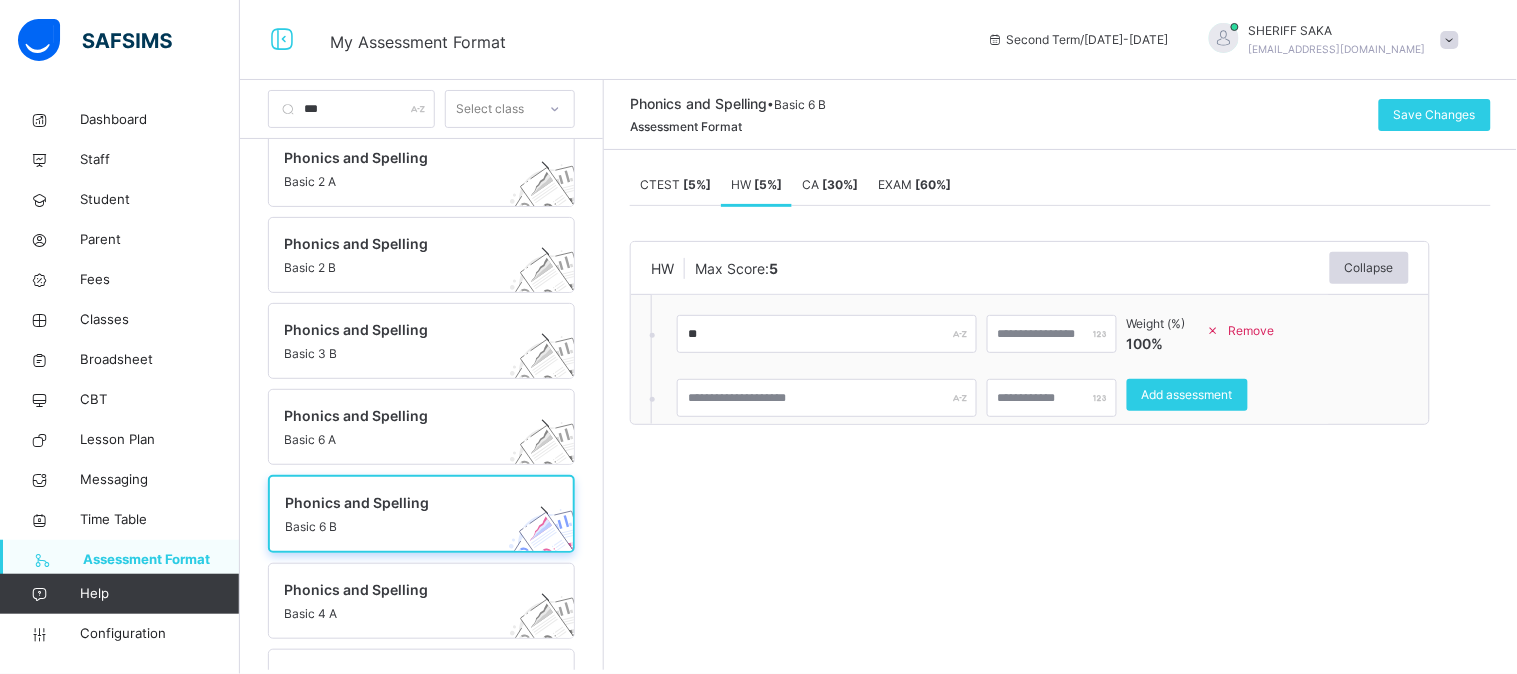 click on "CA   [ 30 %]" at bounding box center (830, 185) 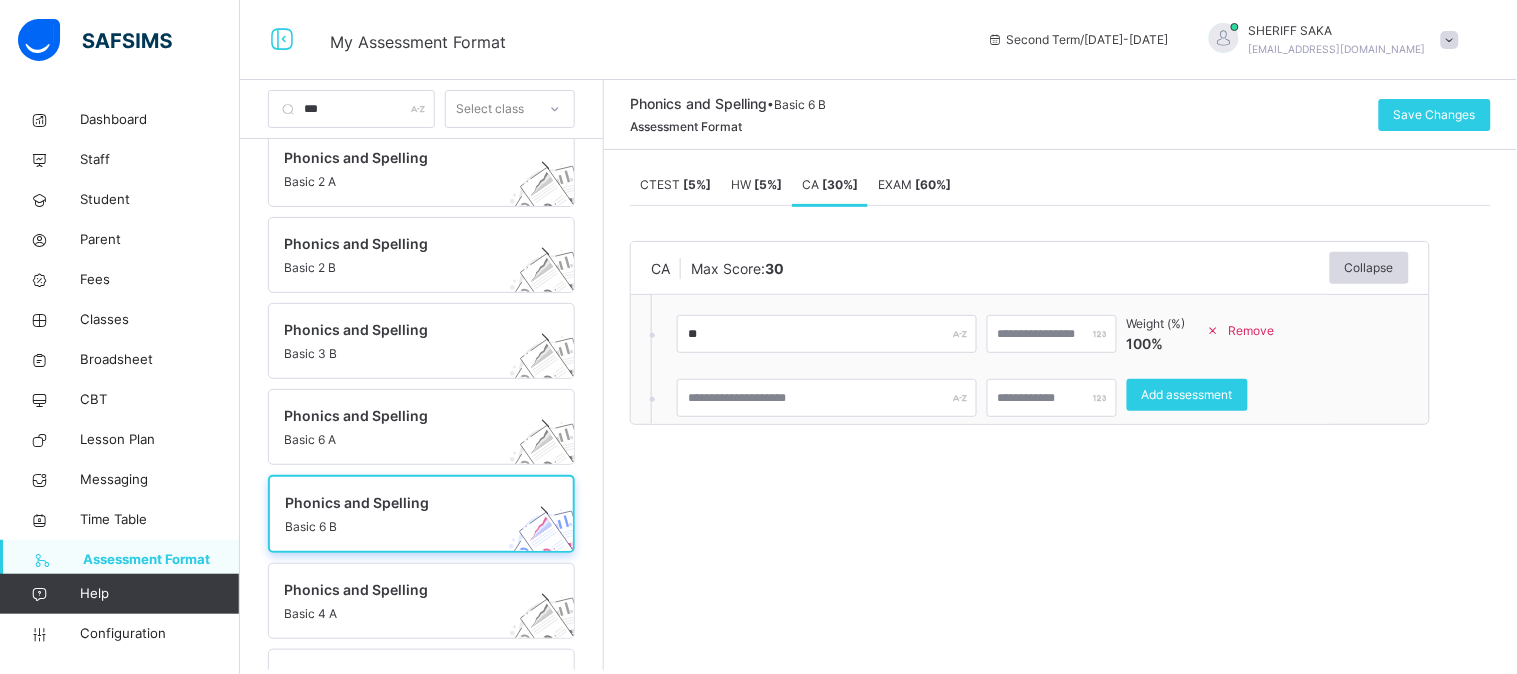 click on "EXAM   [ 60 %]" at bounding box center [914, 184] 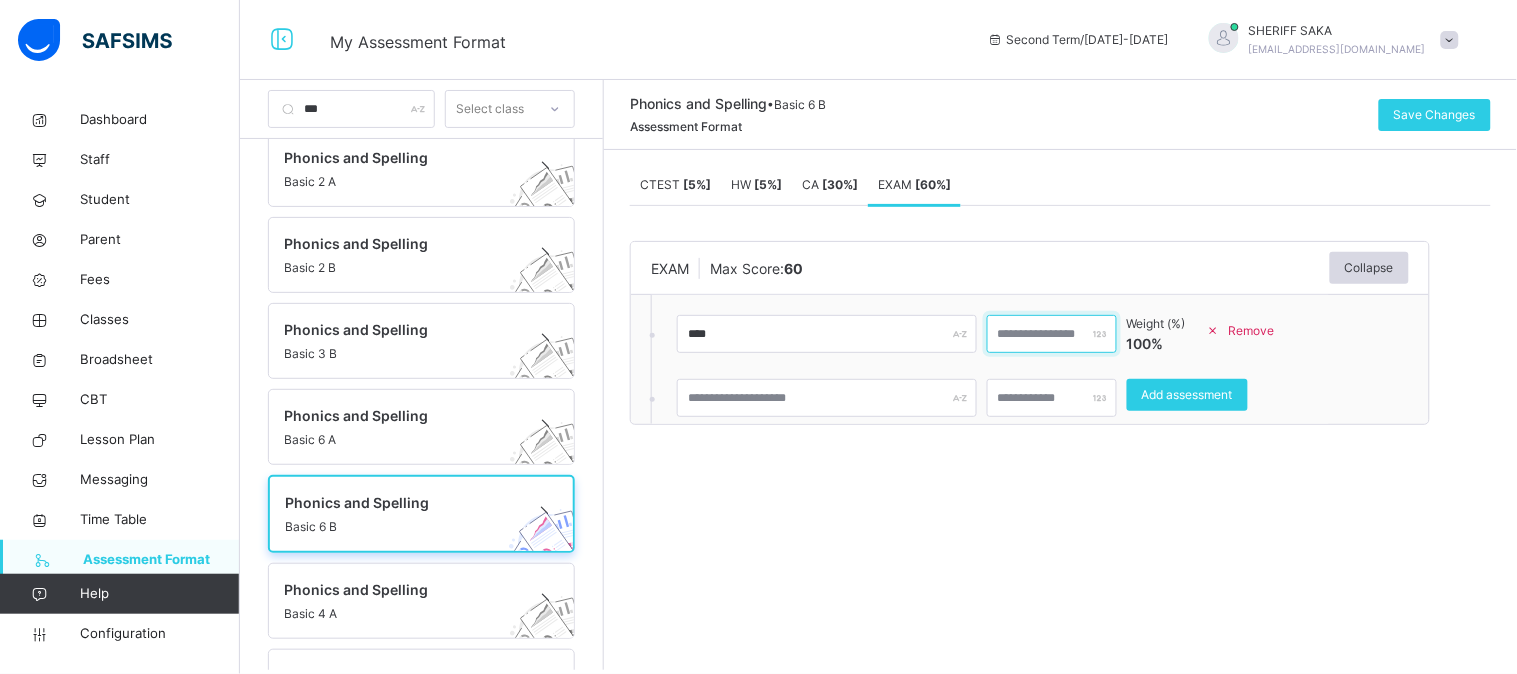 drag, startPoint x: 1061, startPoint y: 328, endPoint x: 1042, endPoint y: 333, distance: 19.646883 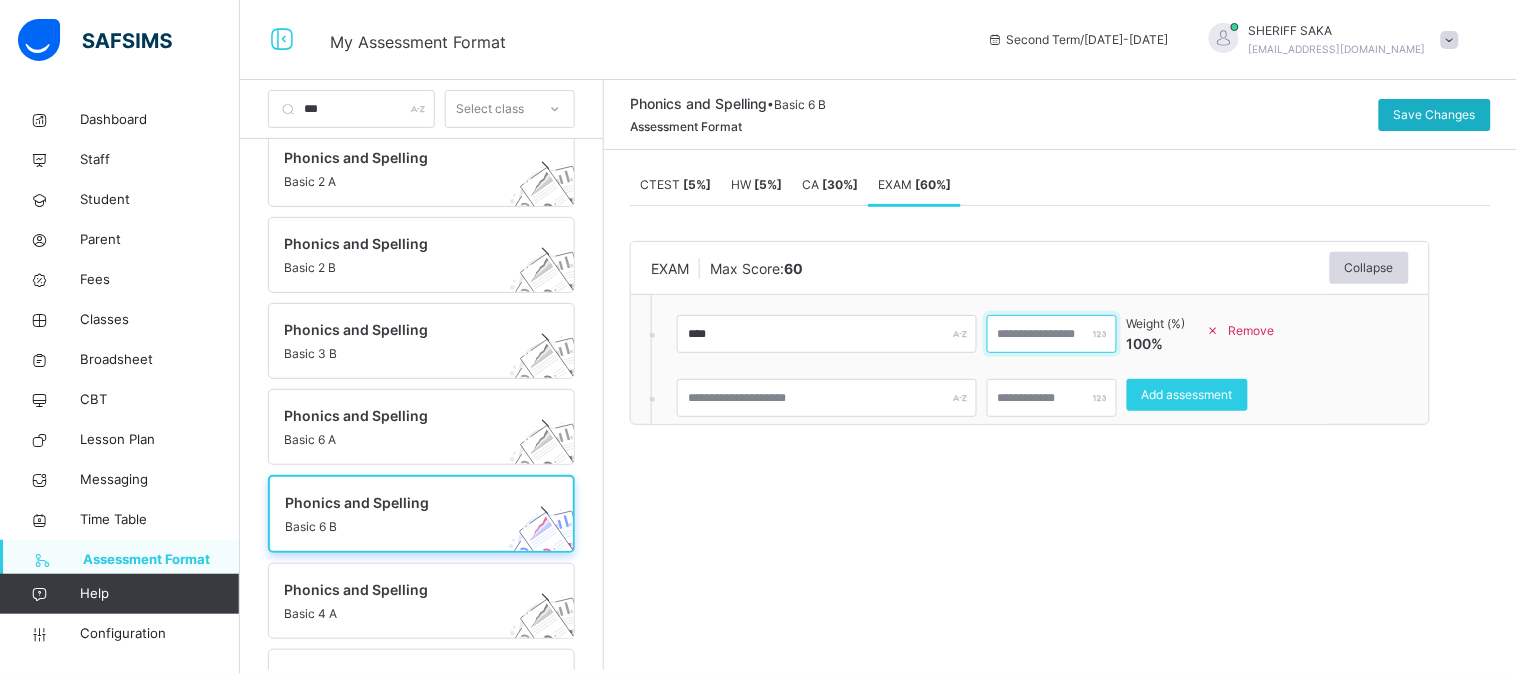 type on "**" 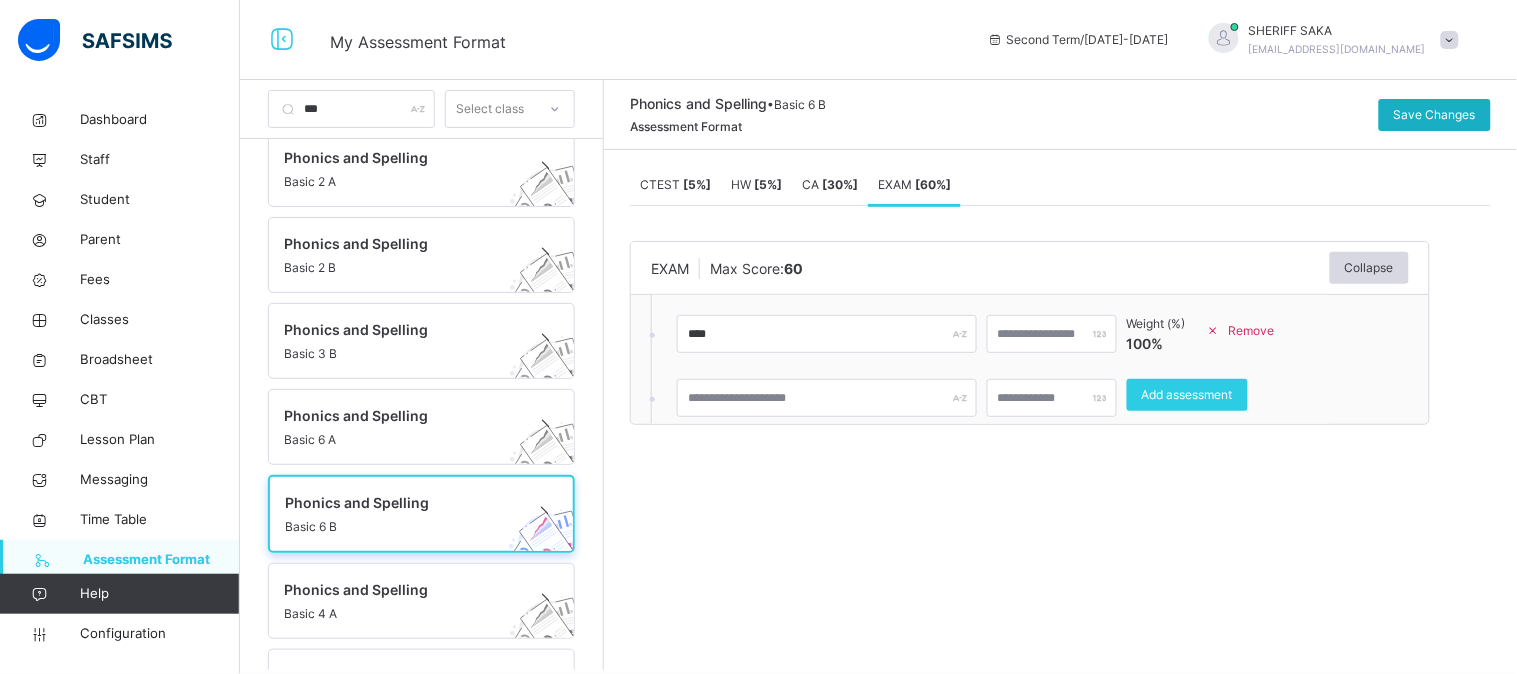 click on "Save Changes" at bounding box center [1435, 115] 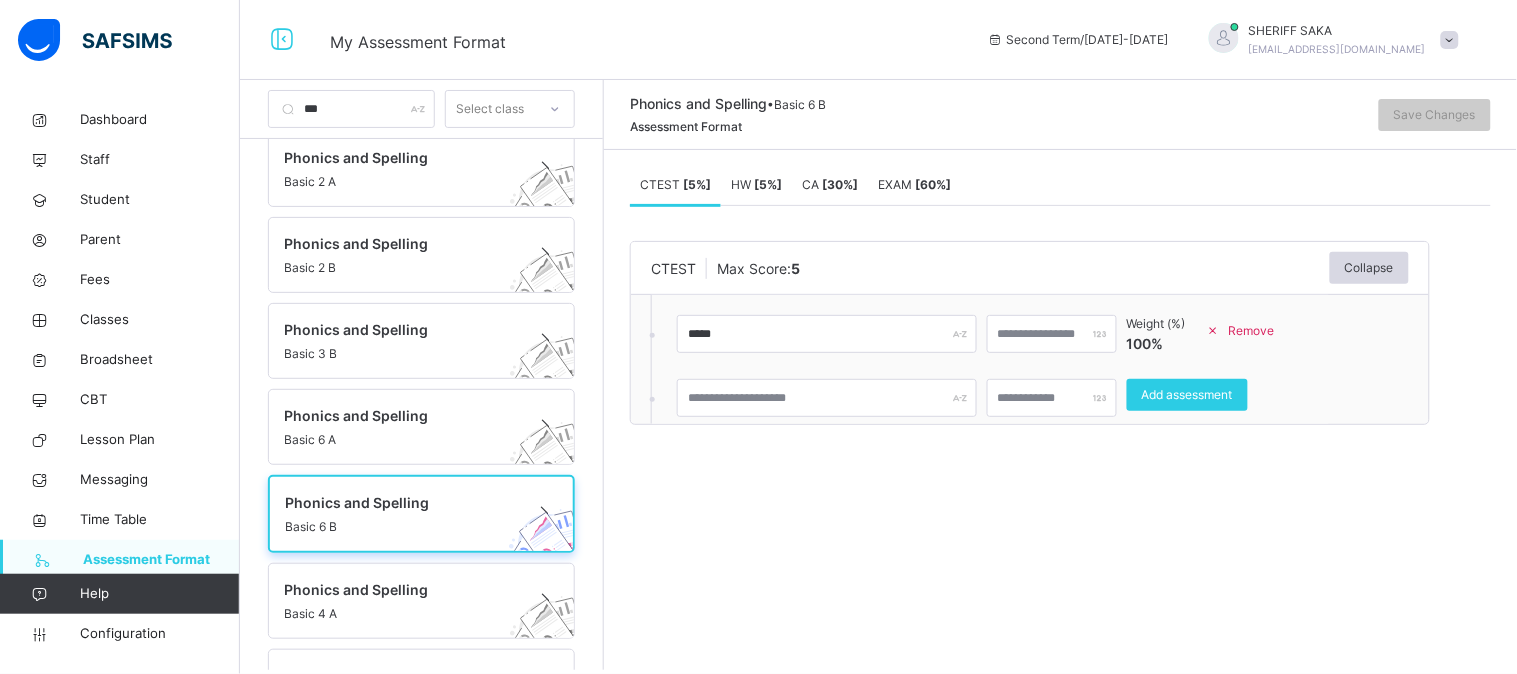 click on "HW   [ 5 %]" at bounding box center (756, 185) 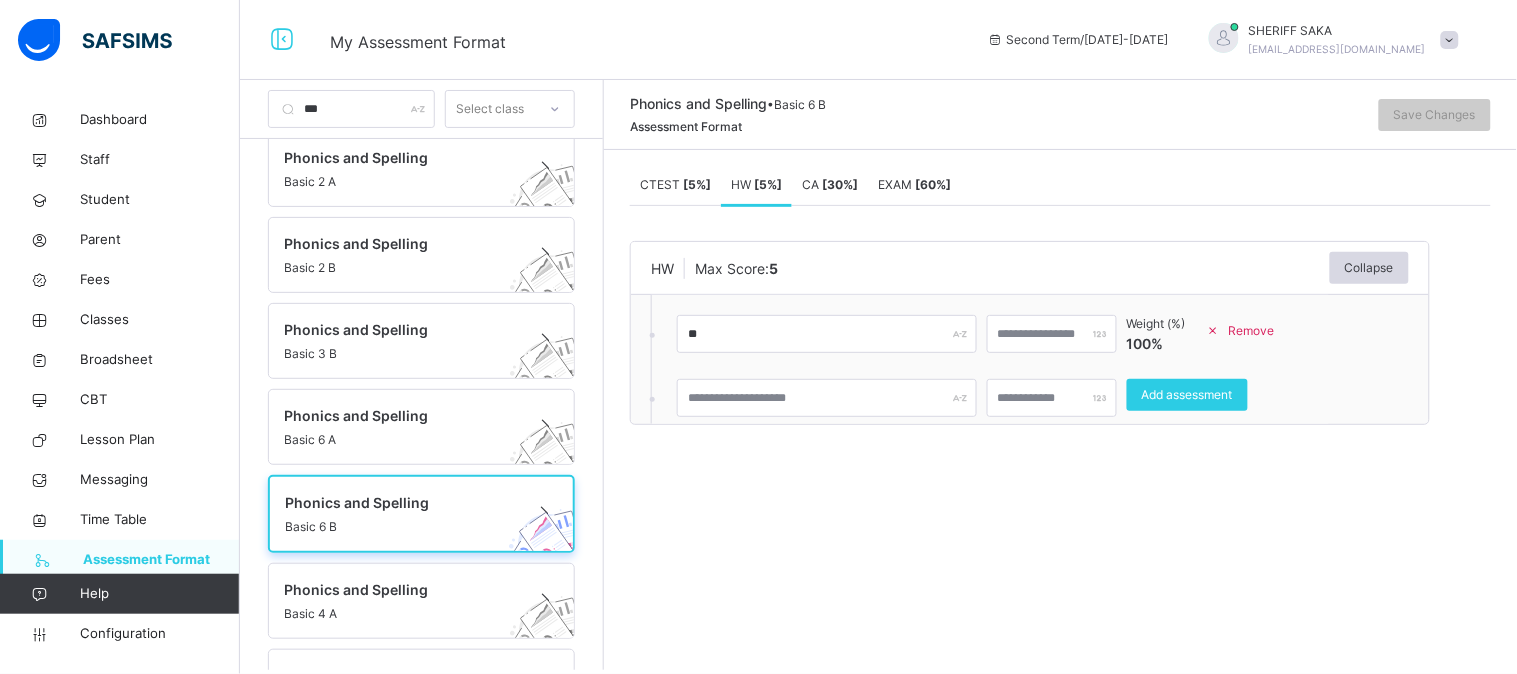 click on "[ 30 %]" at bounding box center [840, 184] 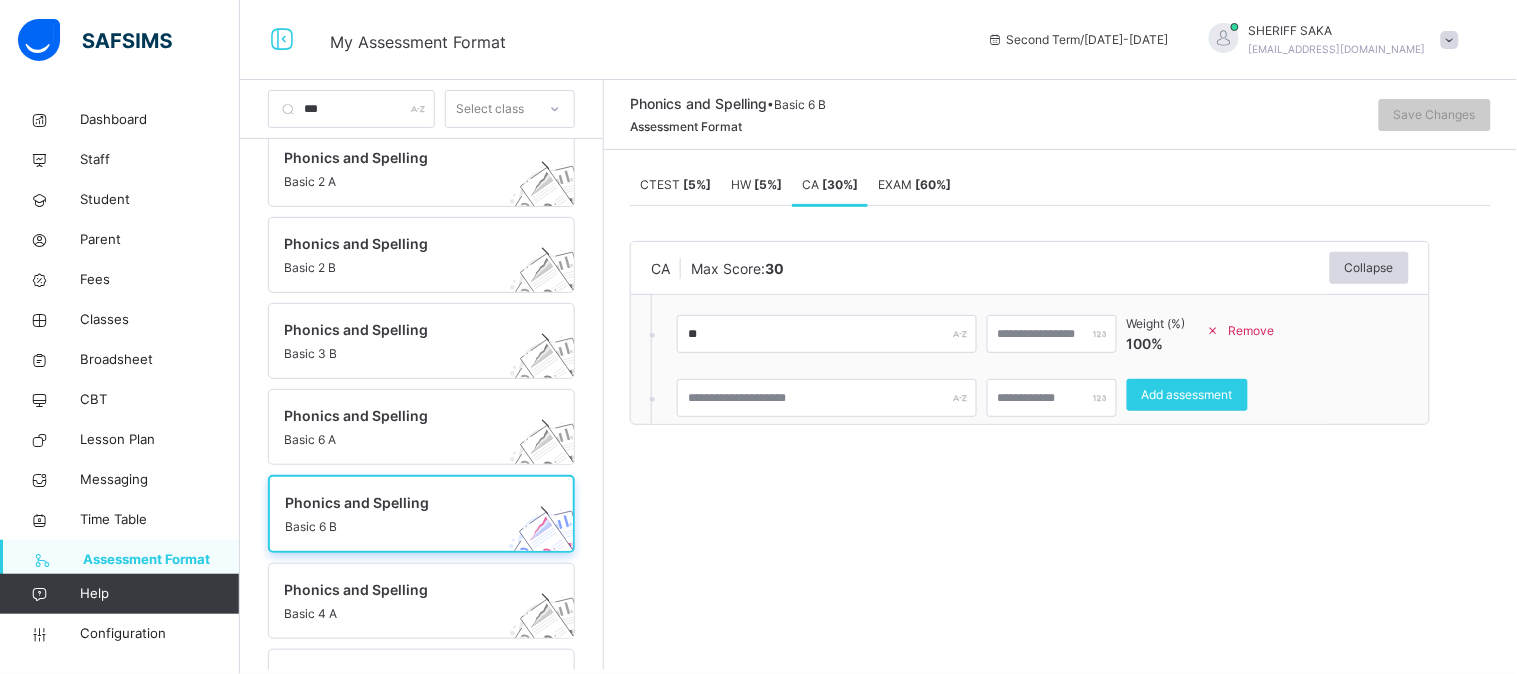 click on "EXAM   [ 60 %]" at bounding box center (914, 184) 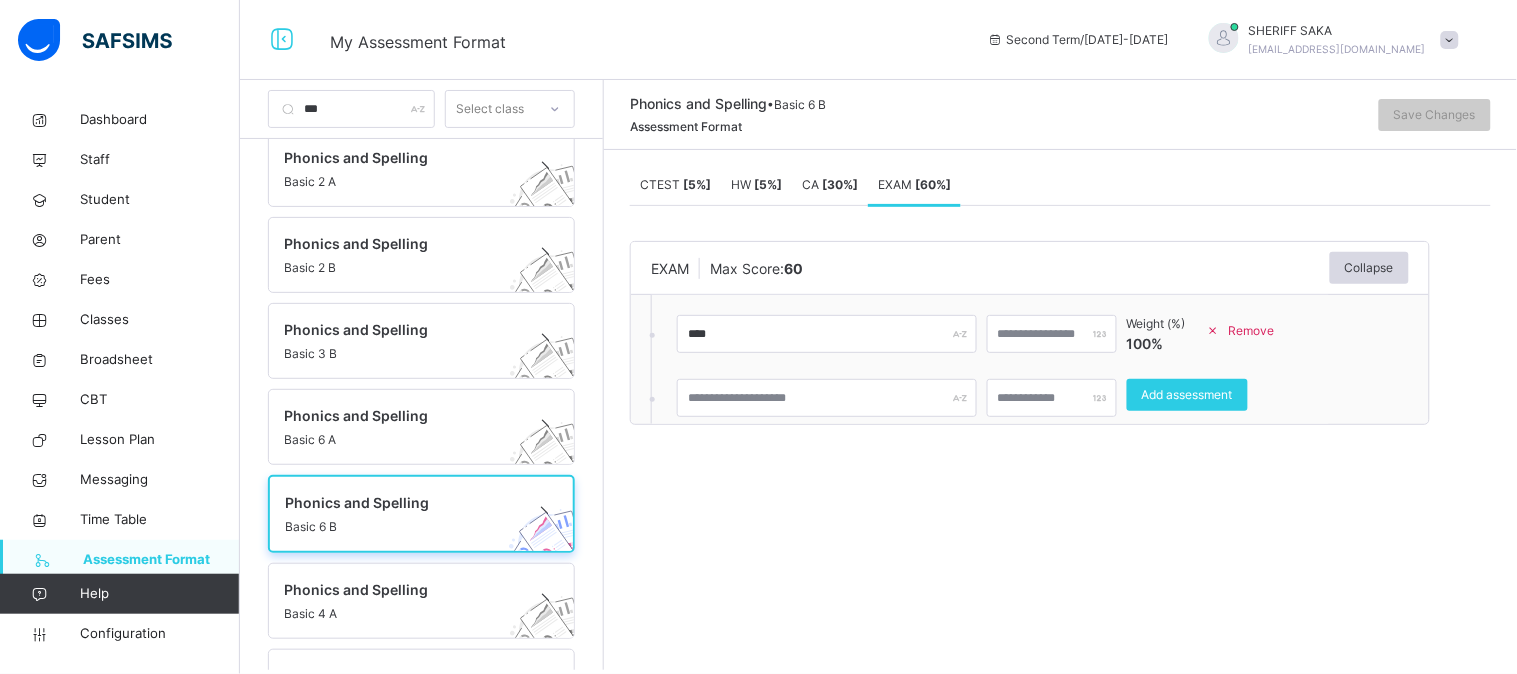 click on "[ 30 %]" at bounding box center (840, 184) 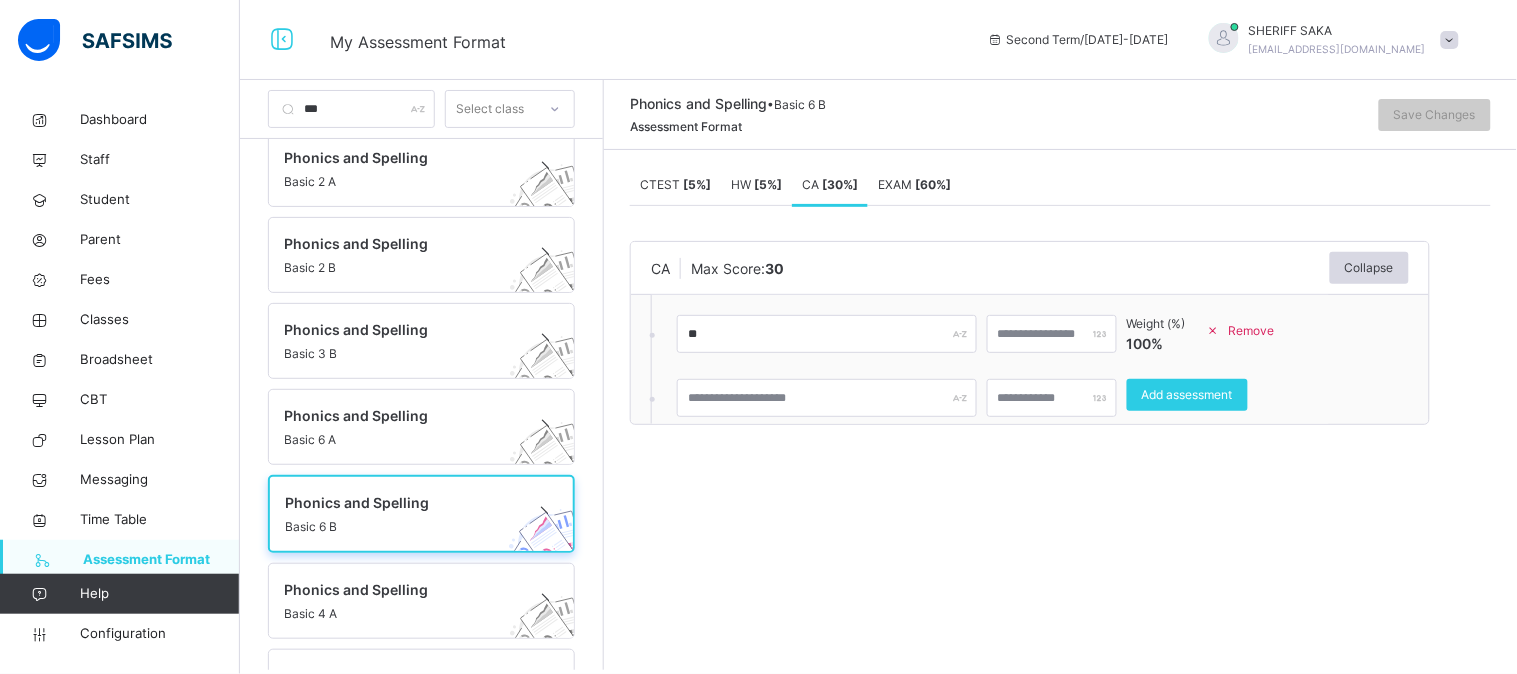 click on "HW   [ 5 %]" at bounding box center [756, 185] 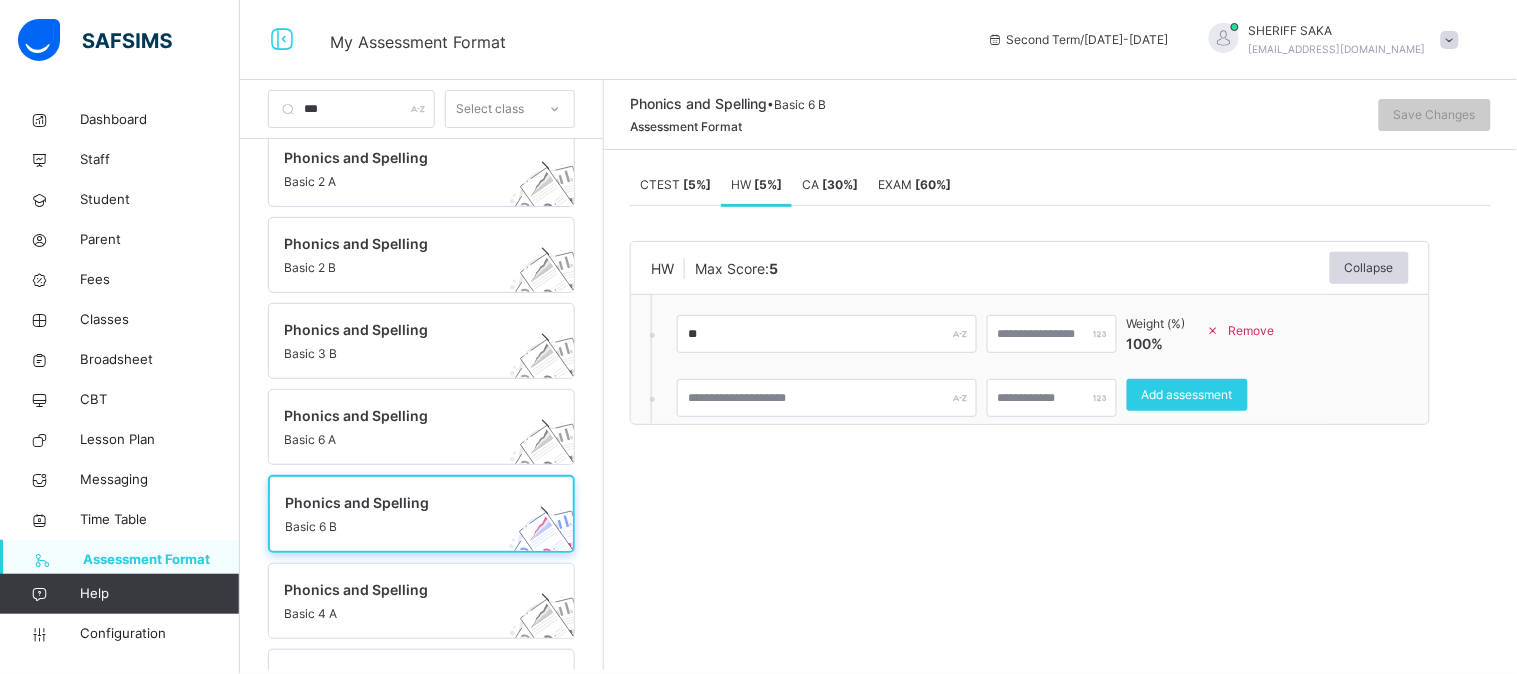 click on "CTEST   [ 5 %]" at bounding box center [675, 184] 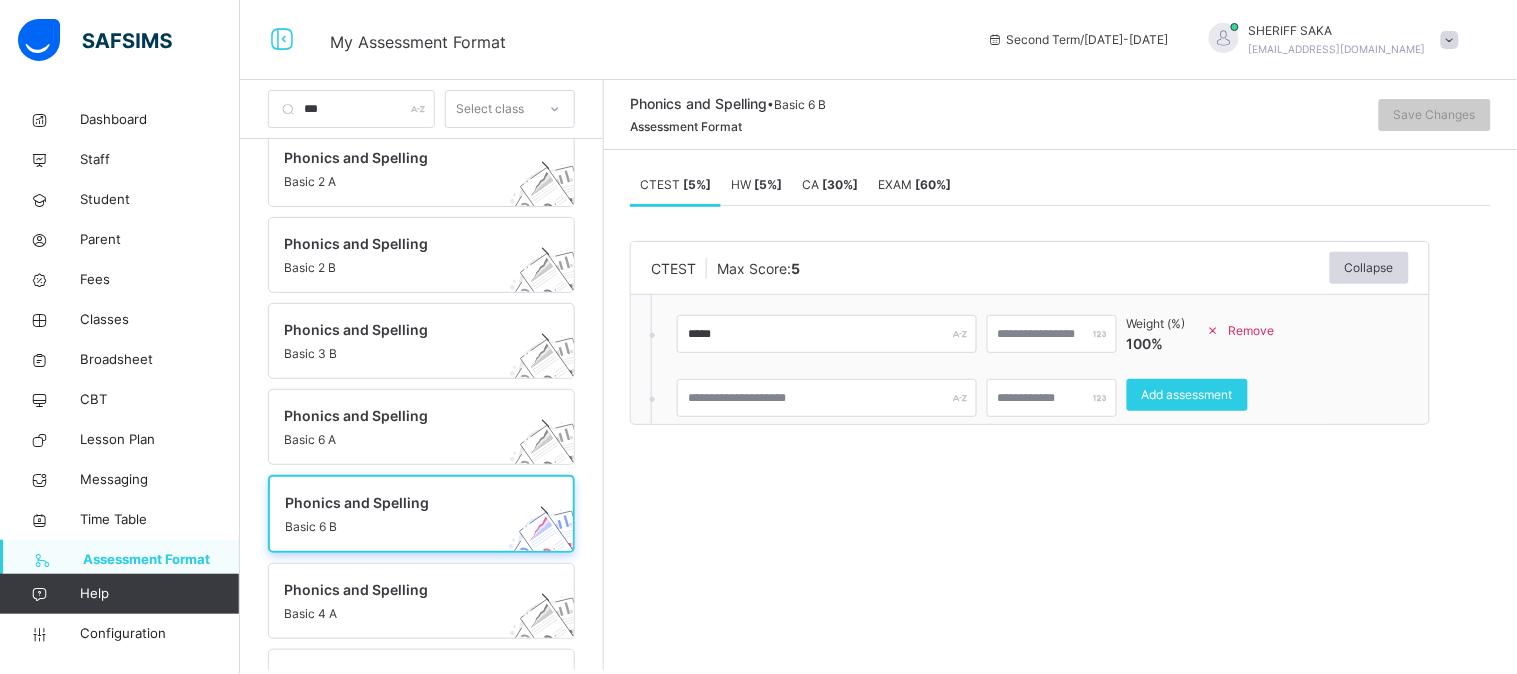 click on "[ 5 %]" at bounding box center [768, 184] 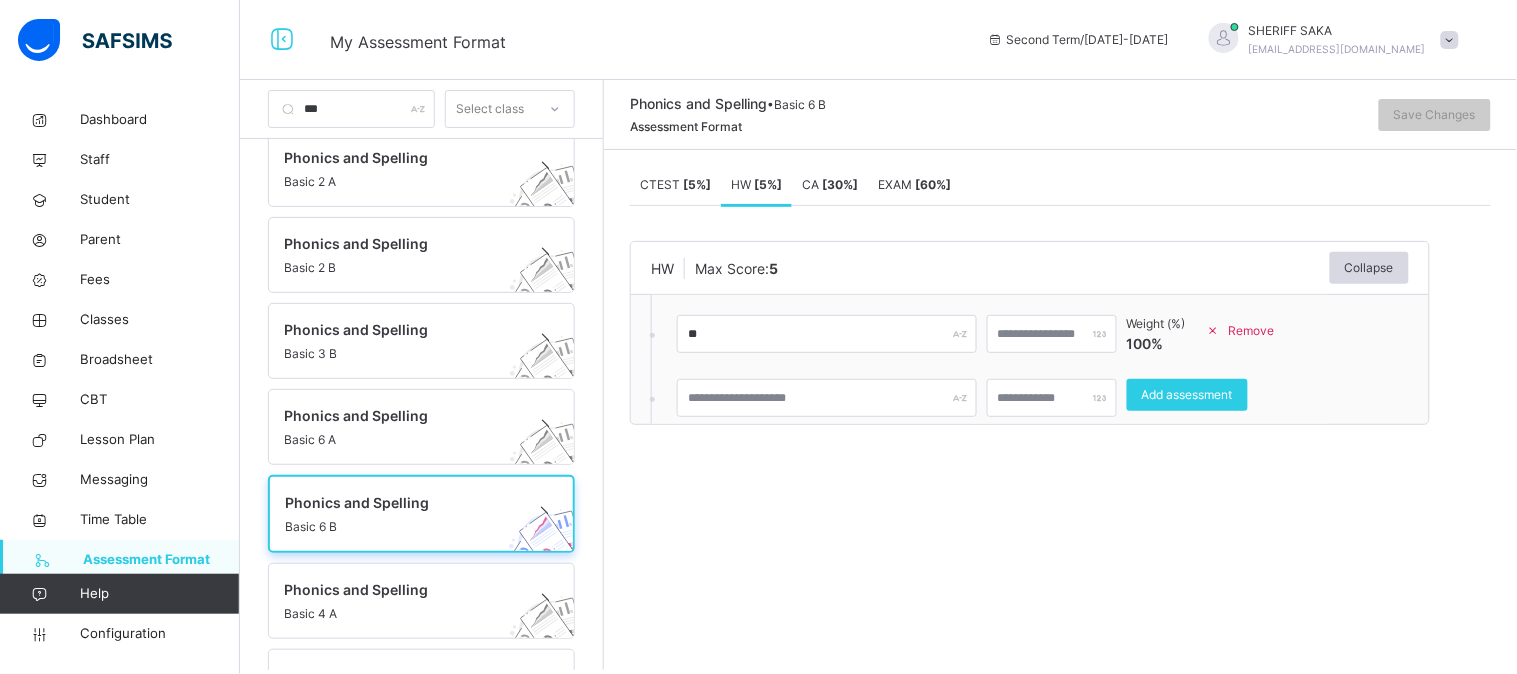 click on "[ 30 %]" at bounding box center [840, 184] 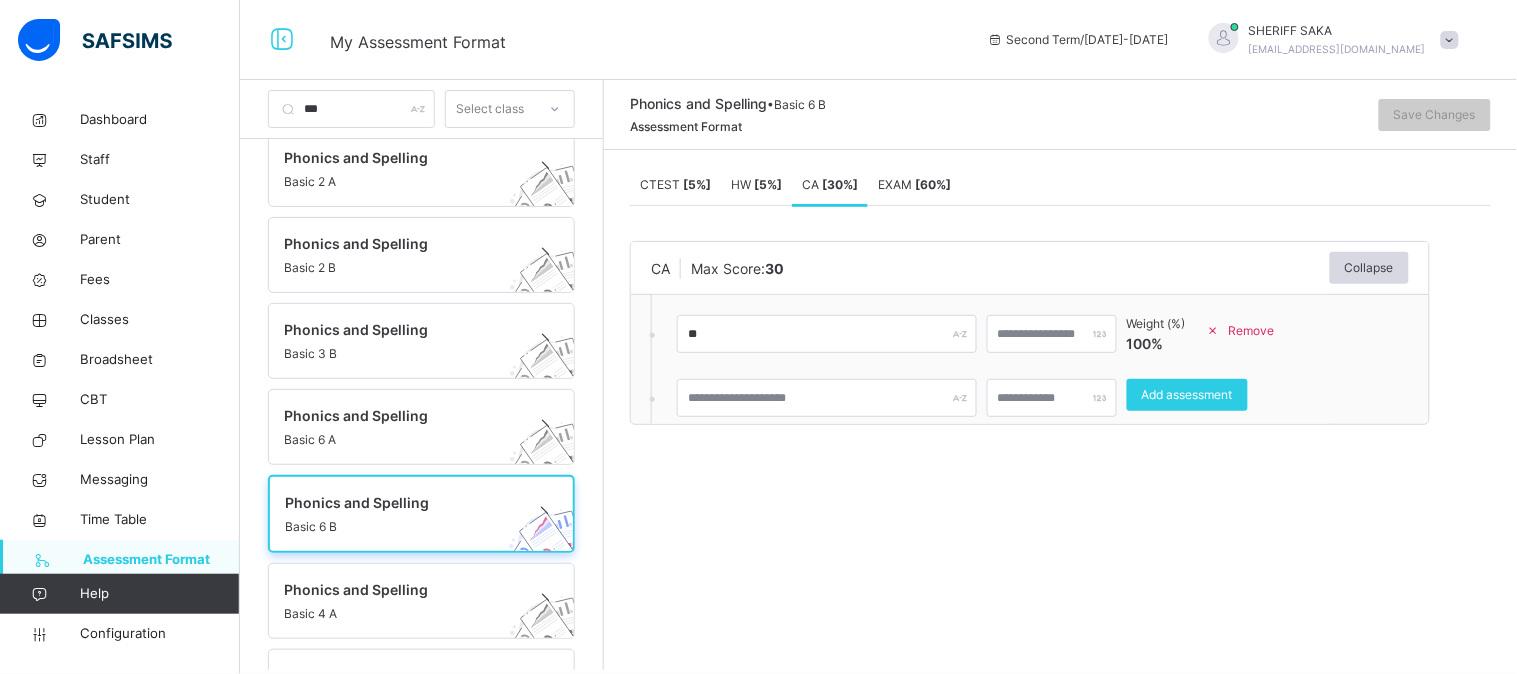 click on "EXAM   [ 60 %]" at bounding box center [914, 184] 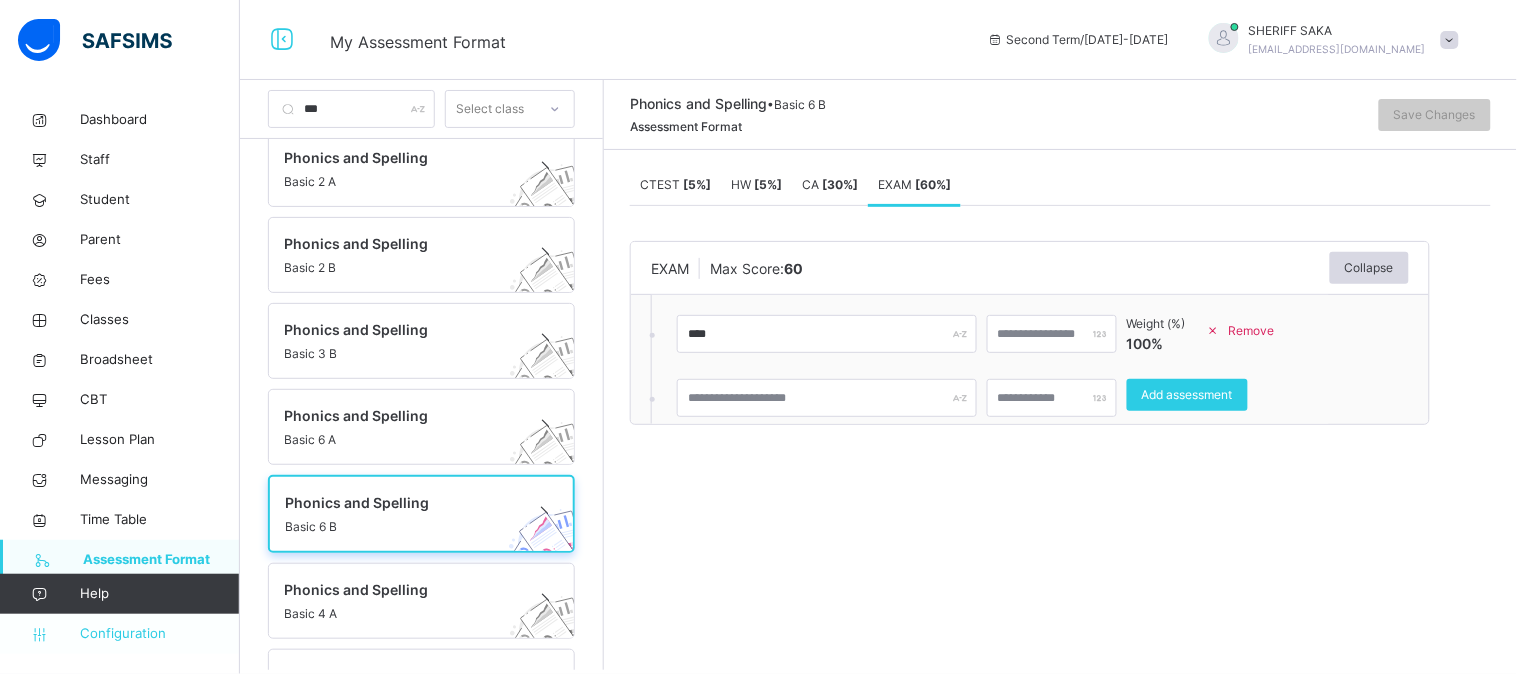 click on "Configuration" at bounding box center [159, 634] 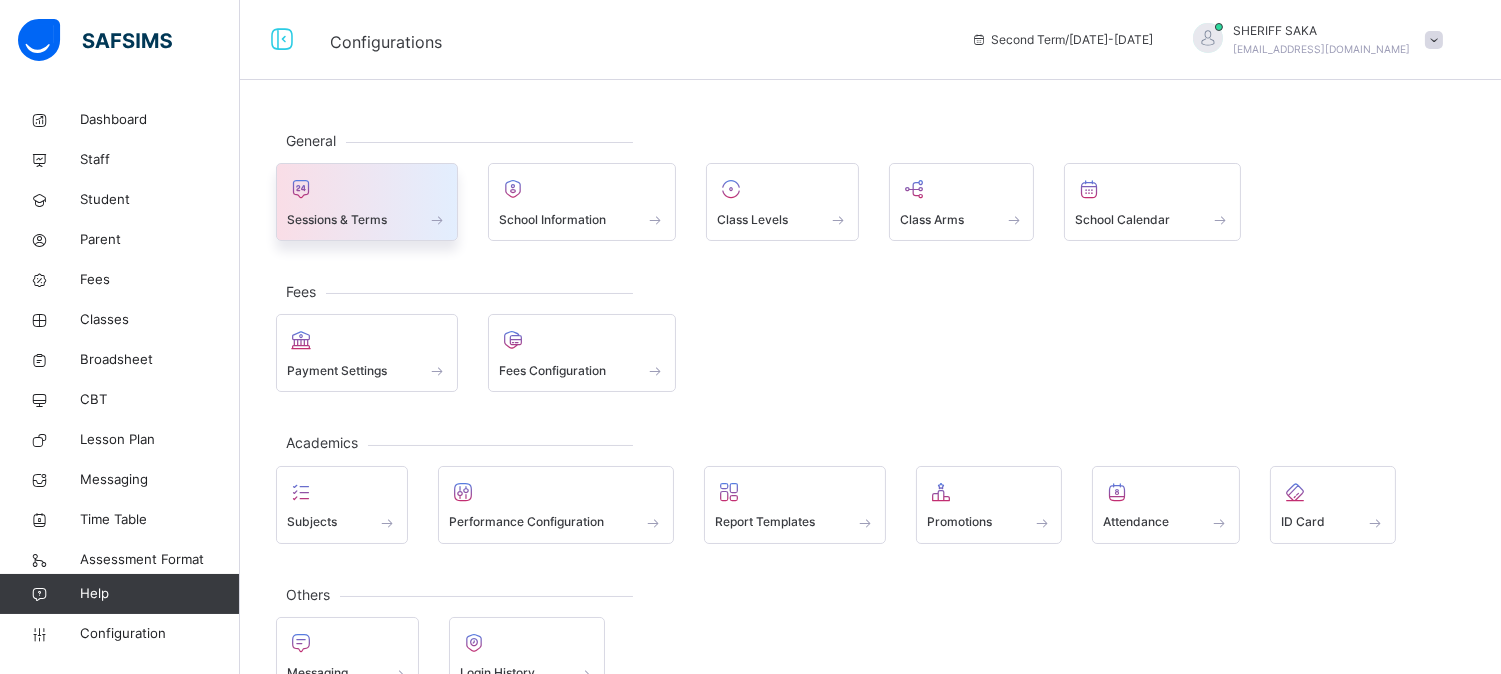 click at bounding box center (367, 189) 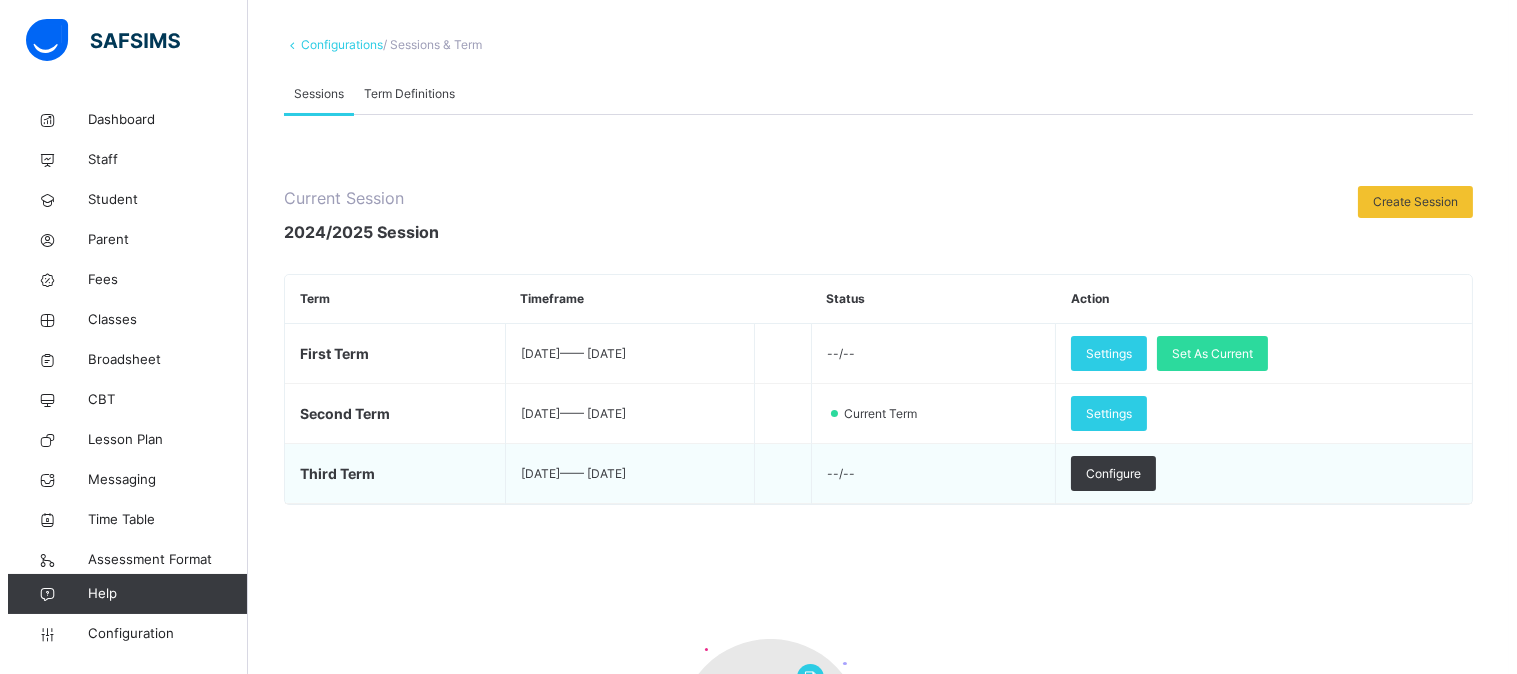 scroll, scrollTop: 222, scrollLeft: 0, axis: vertical 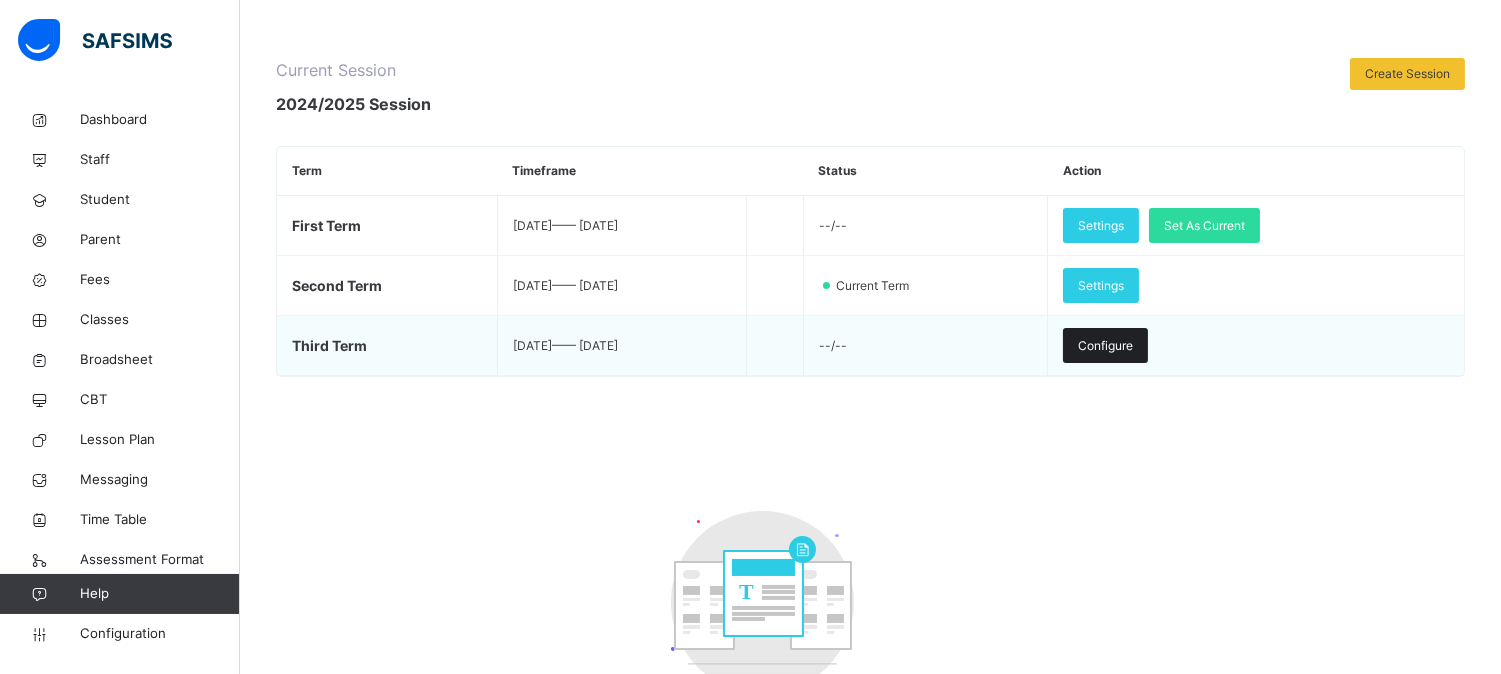 click on "Configure" at bounding box center [1105, 346] 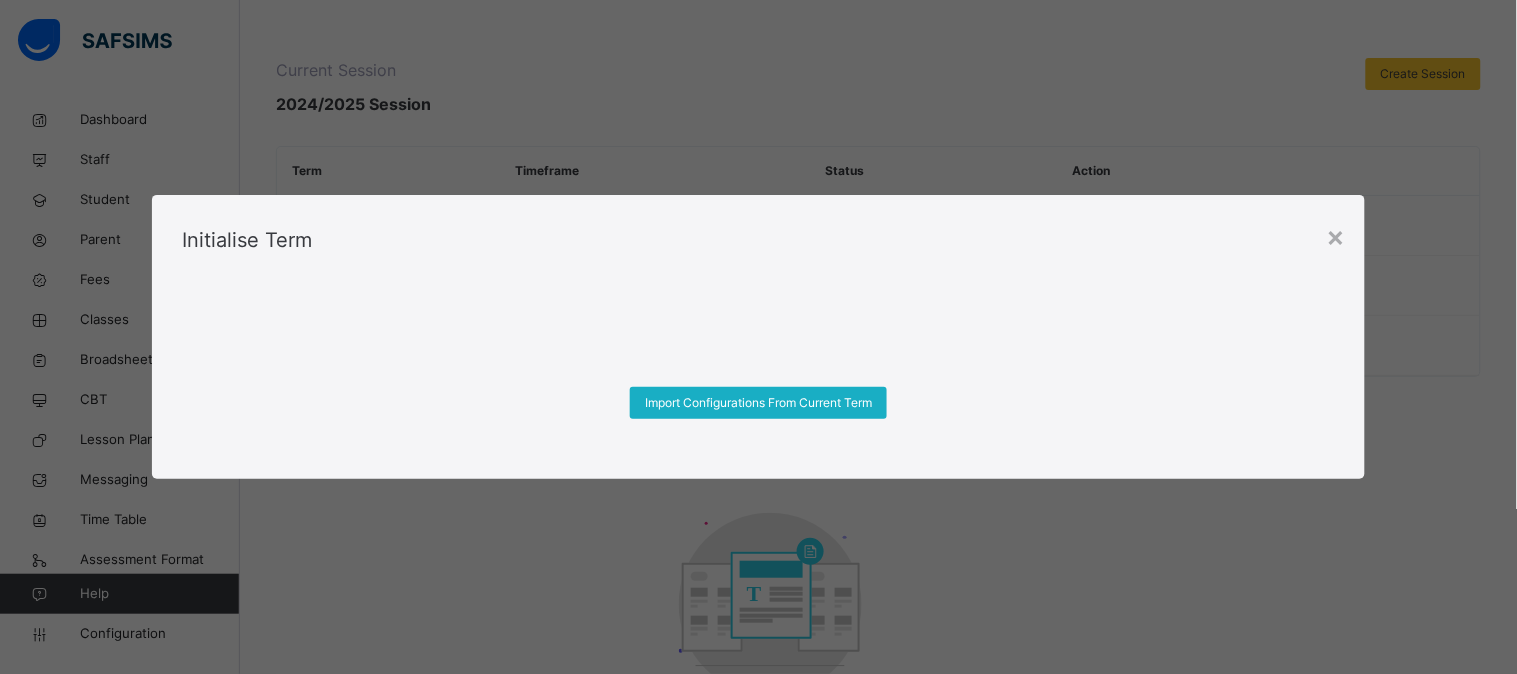 click on "Import Configurations From Current Term" at bounding box center [758, 403] 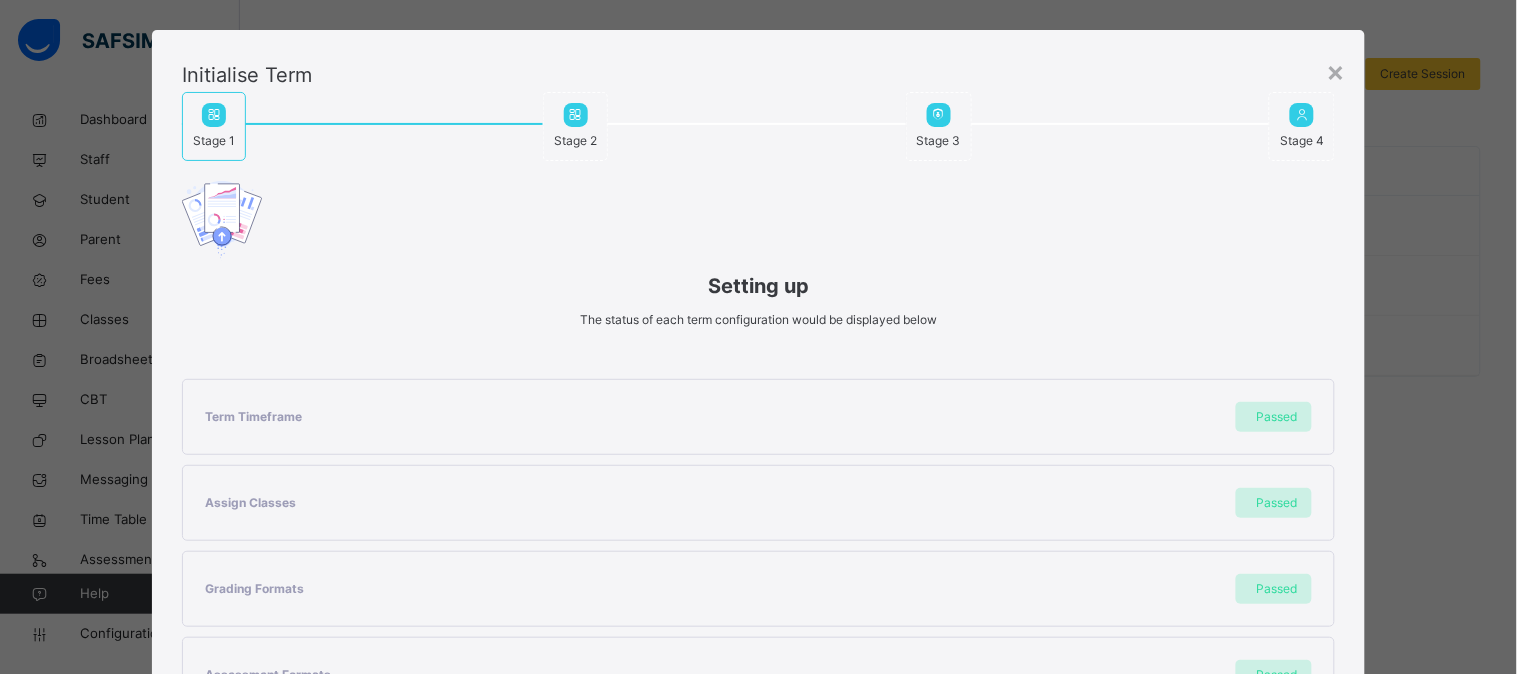 scroll, scrollTop: 0, scrollLeft: 0, axis: both 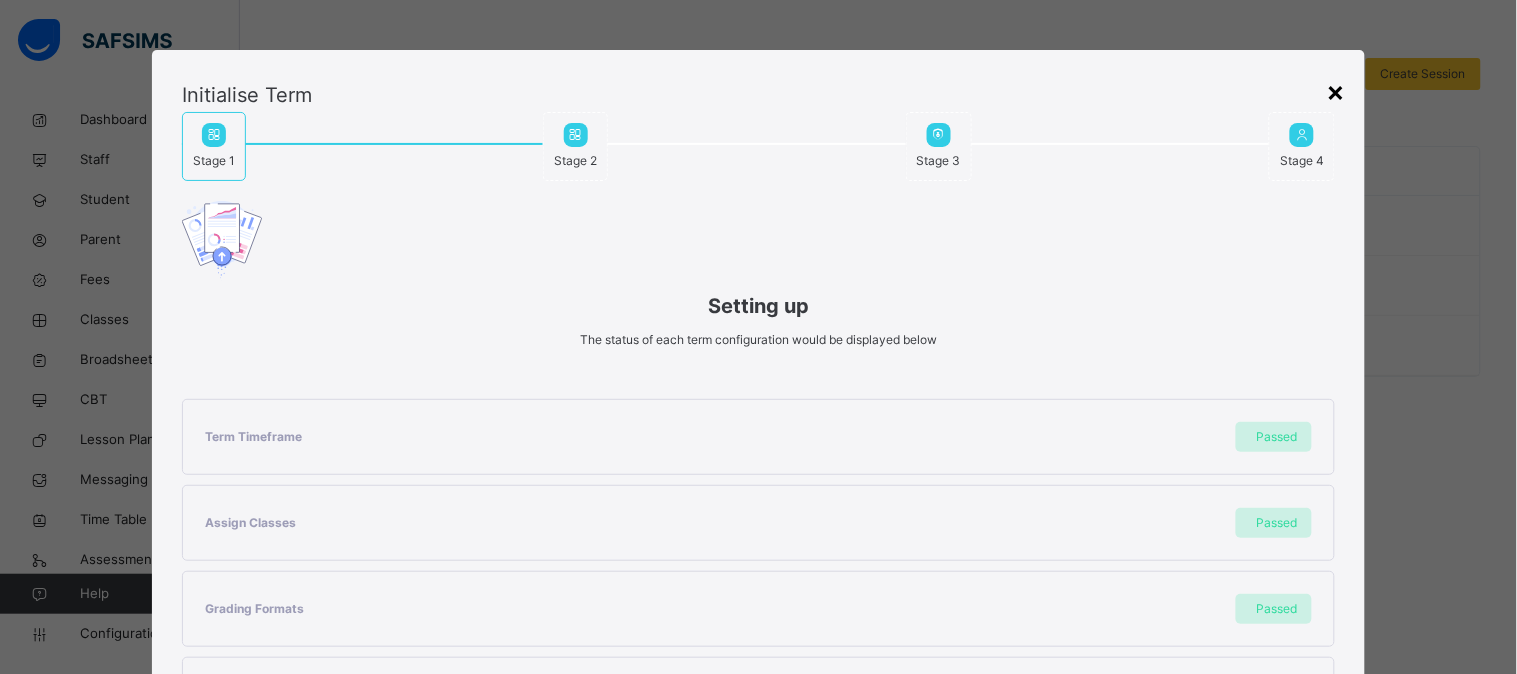 click on "×" at bounding box center [1335, 91] 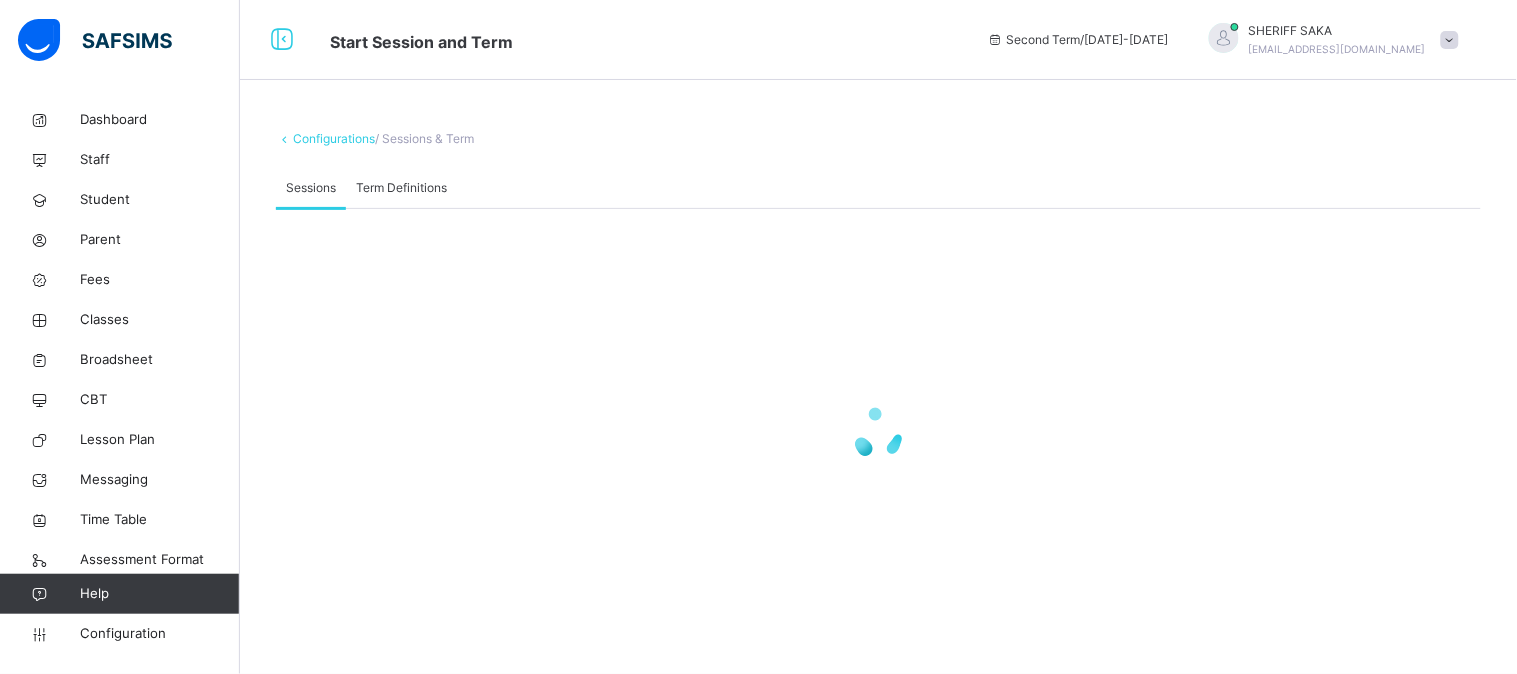 scroll, scrollTop: 0, scrollLeft: 0, axis: both 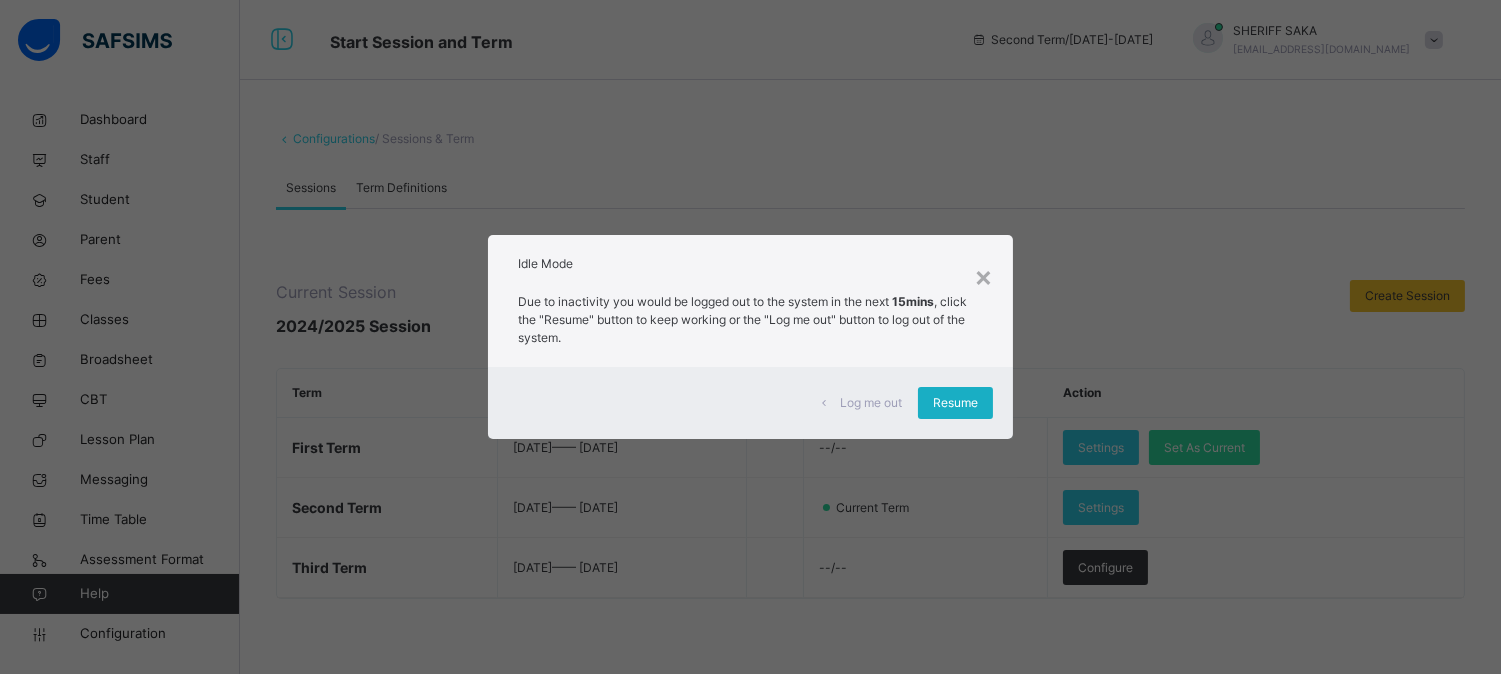 click on "Resume" at bounding box center (955, 403) 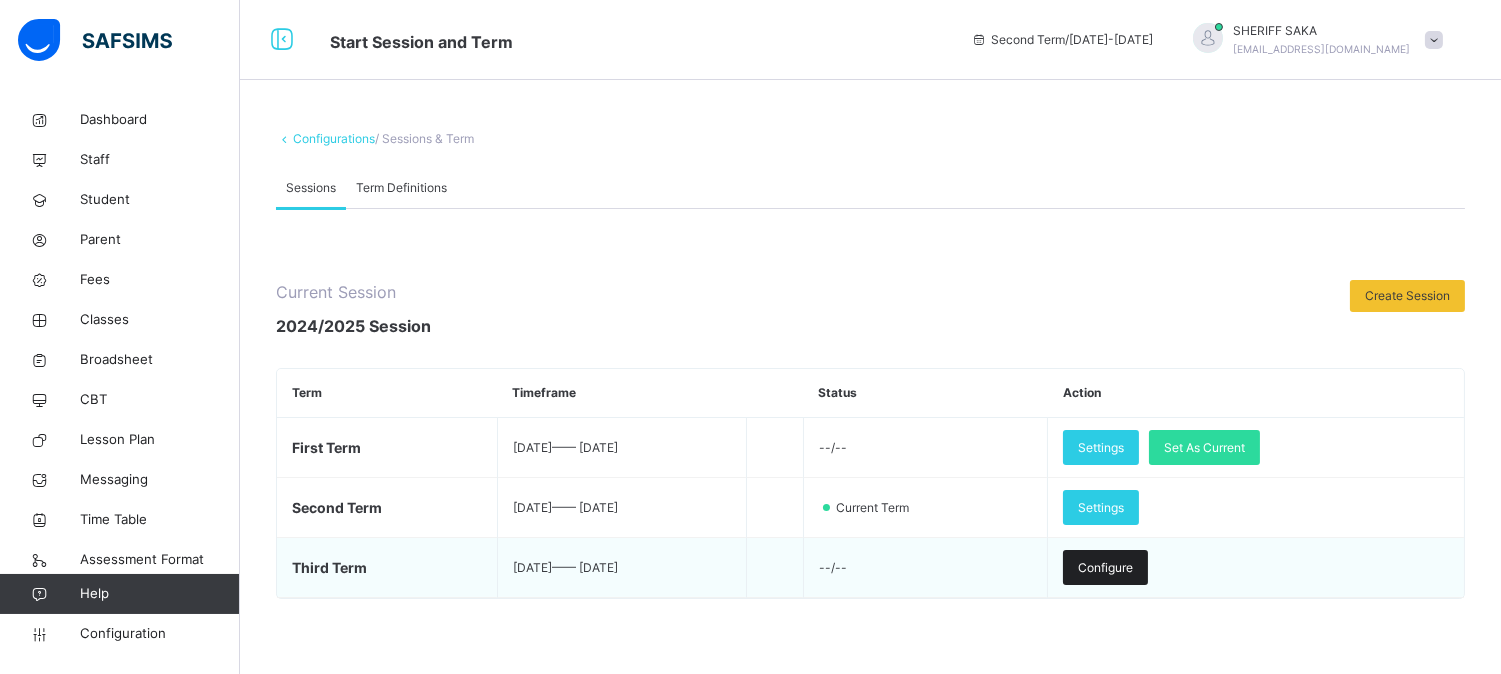 click on "Configure" at bounding box center (1105, 568) 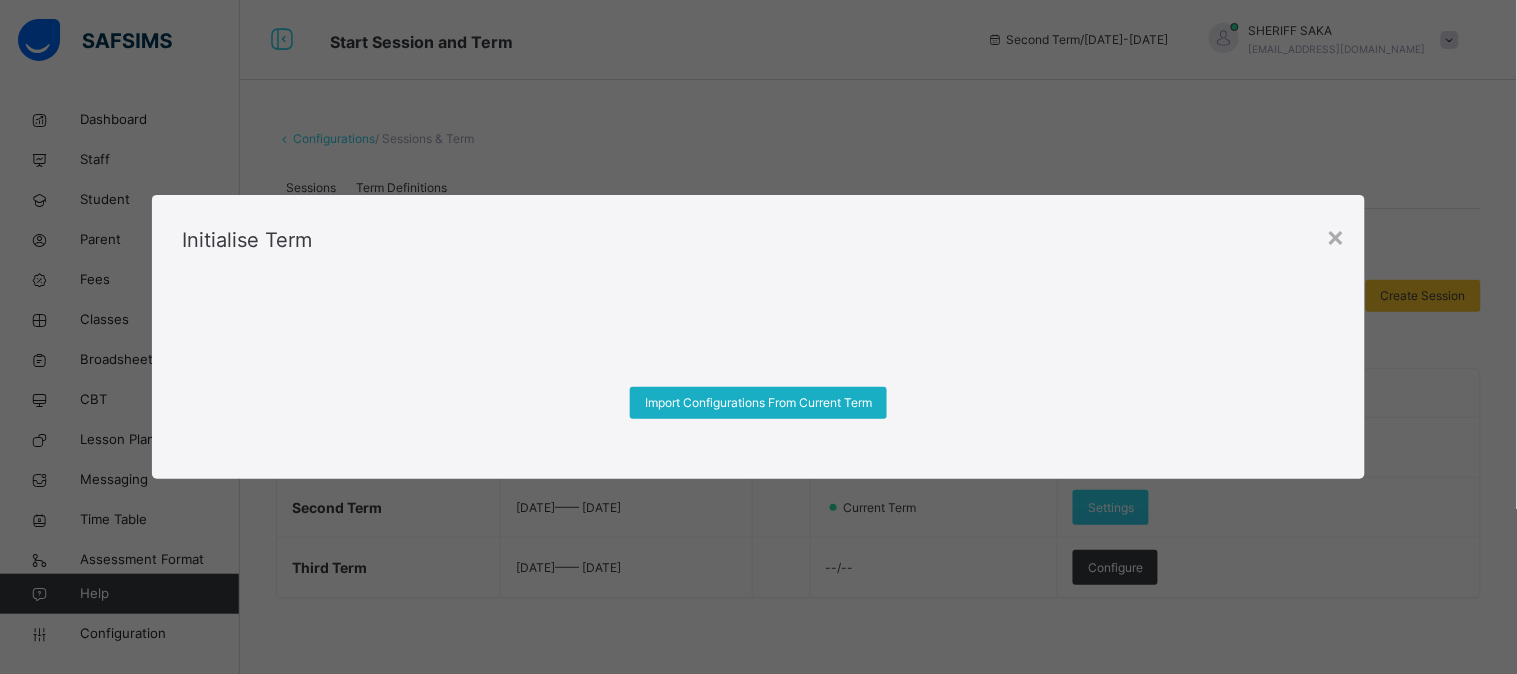click on "Import Configurations From Current Term" at bounding box center (758, 403) 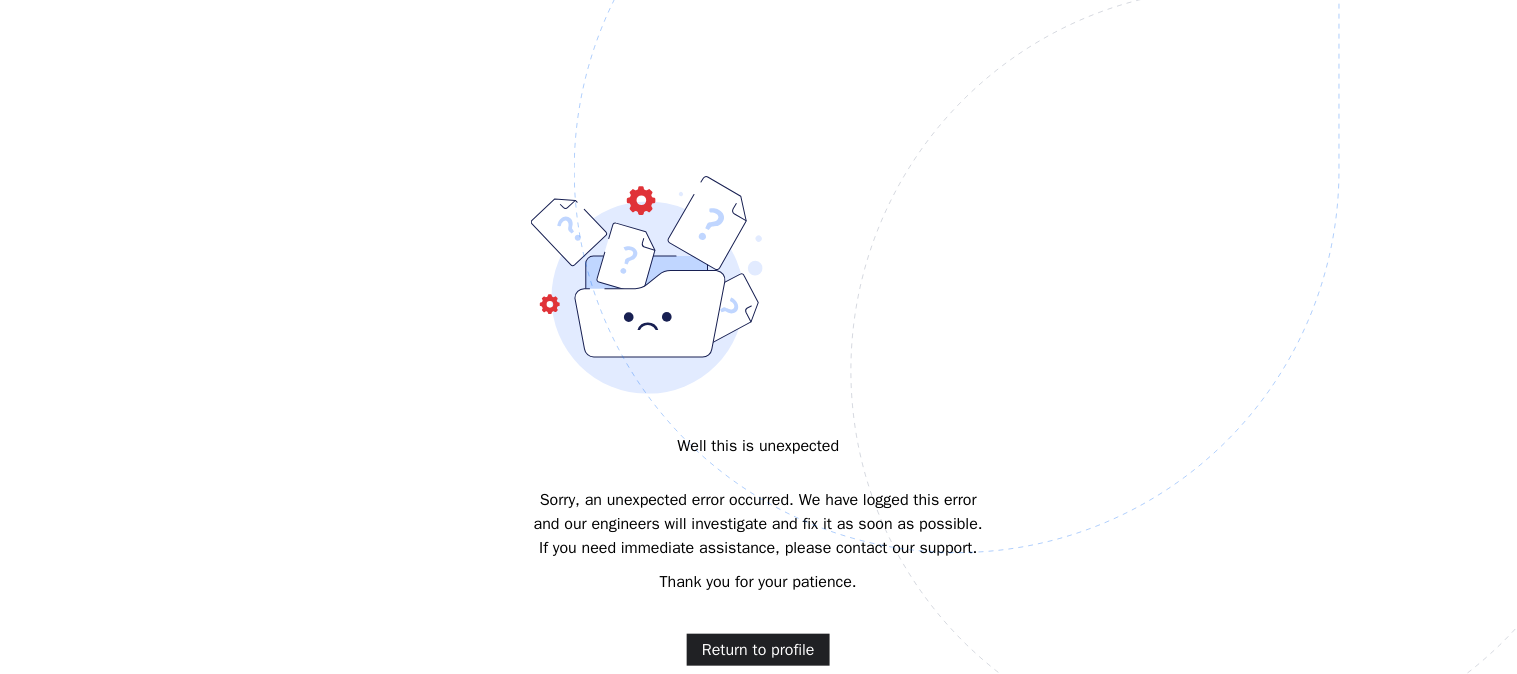 click on "Return to profile" at bounding box center [758, 650] 